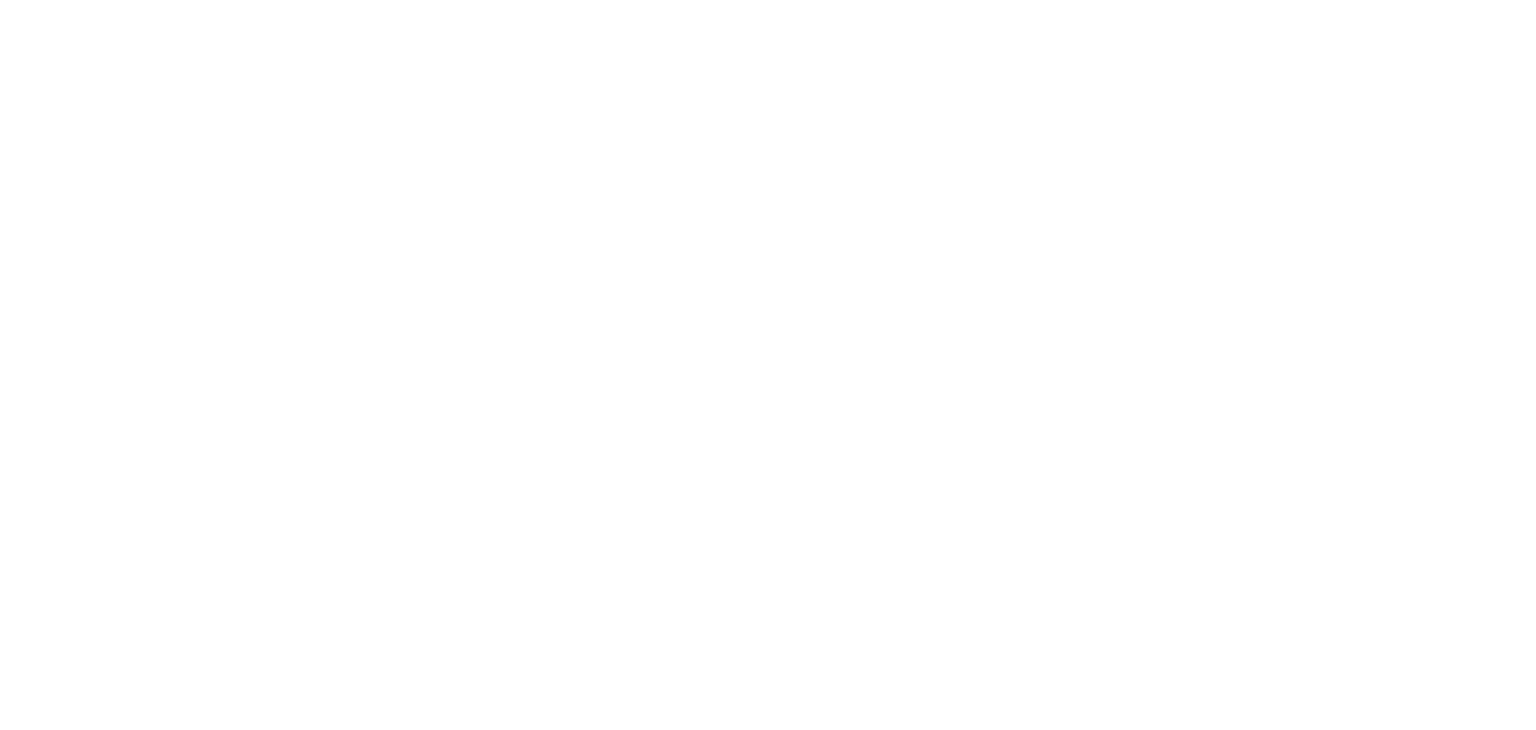 scroll, scrollTop: 0, scrollLeft: 0, axis: both 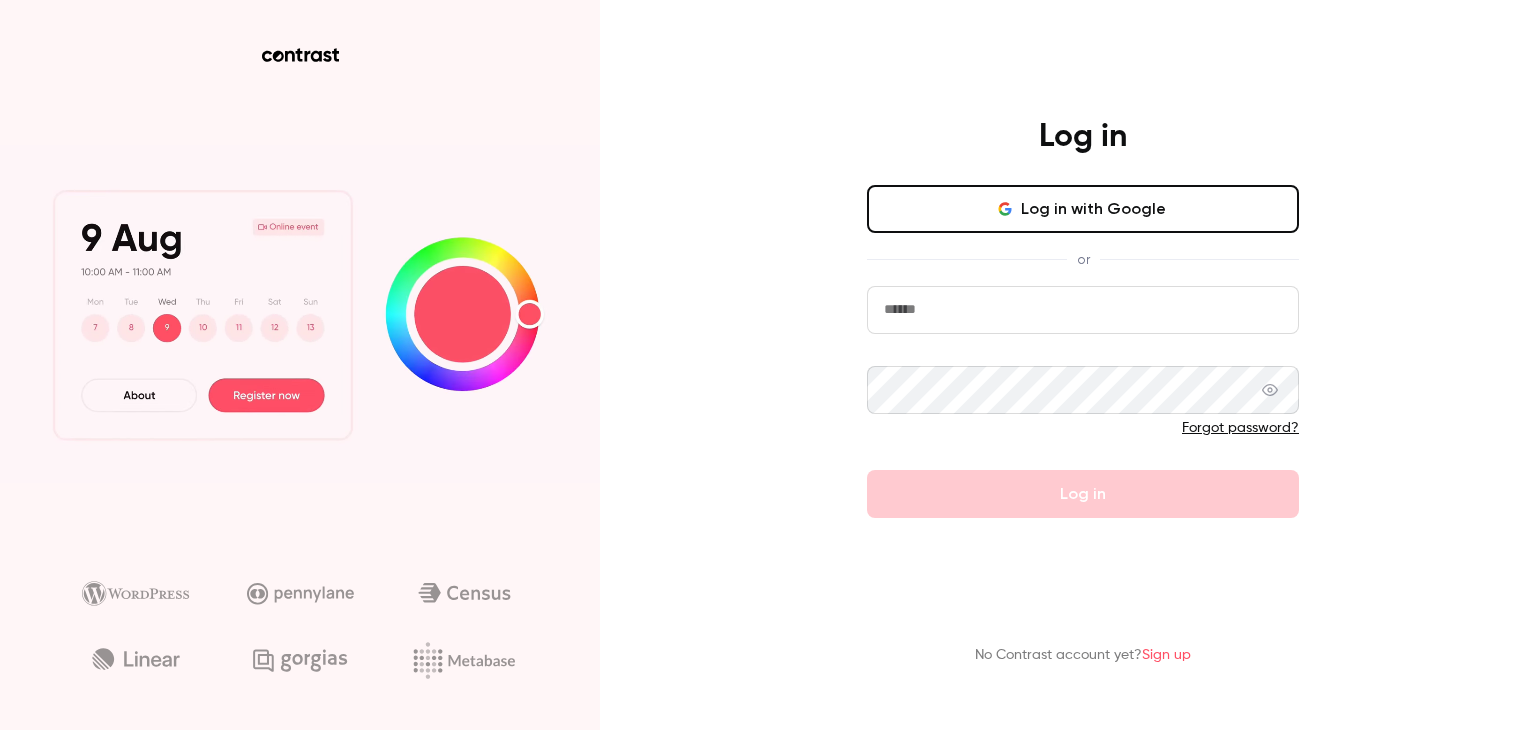 click at bounding box center (1083, 310) 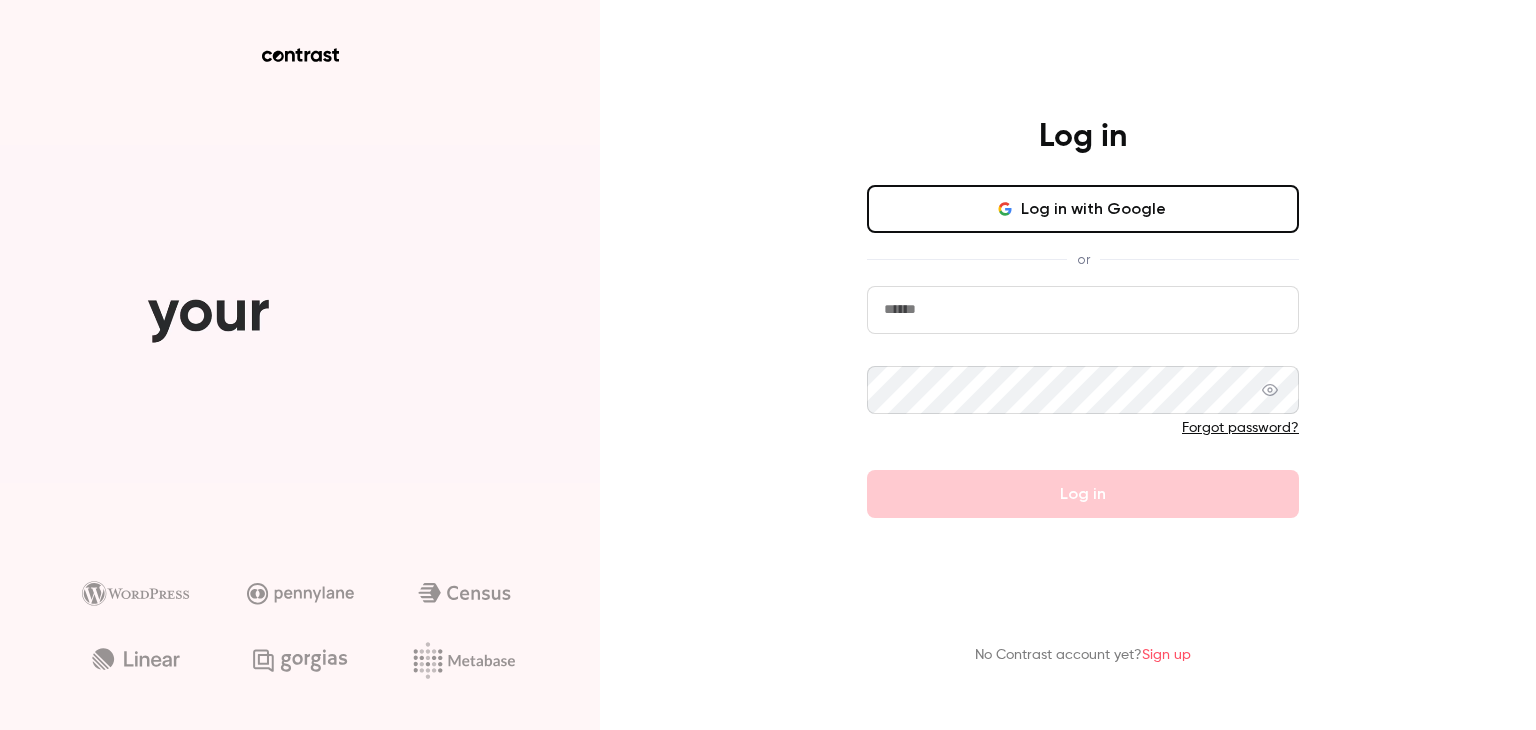 type on "**********" 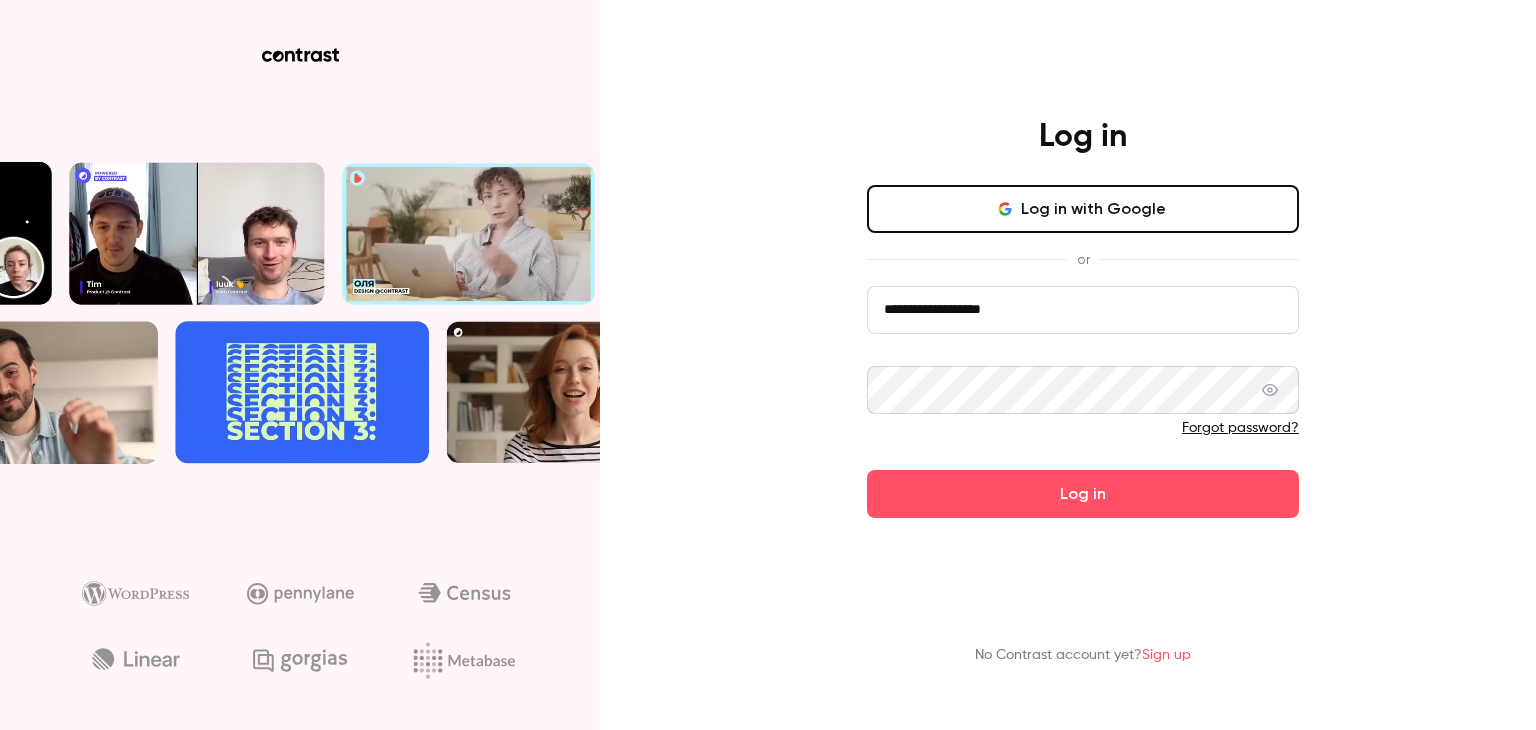 click on "Log in" at bounding box center (1083, 494) 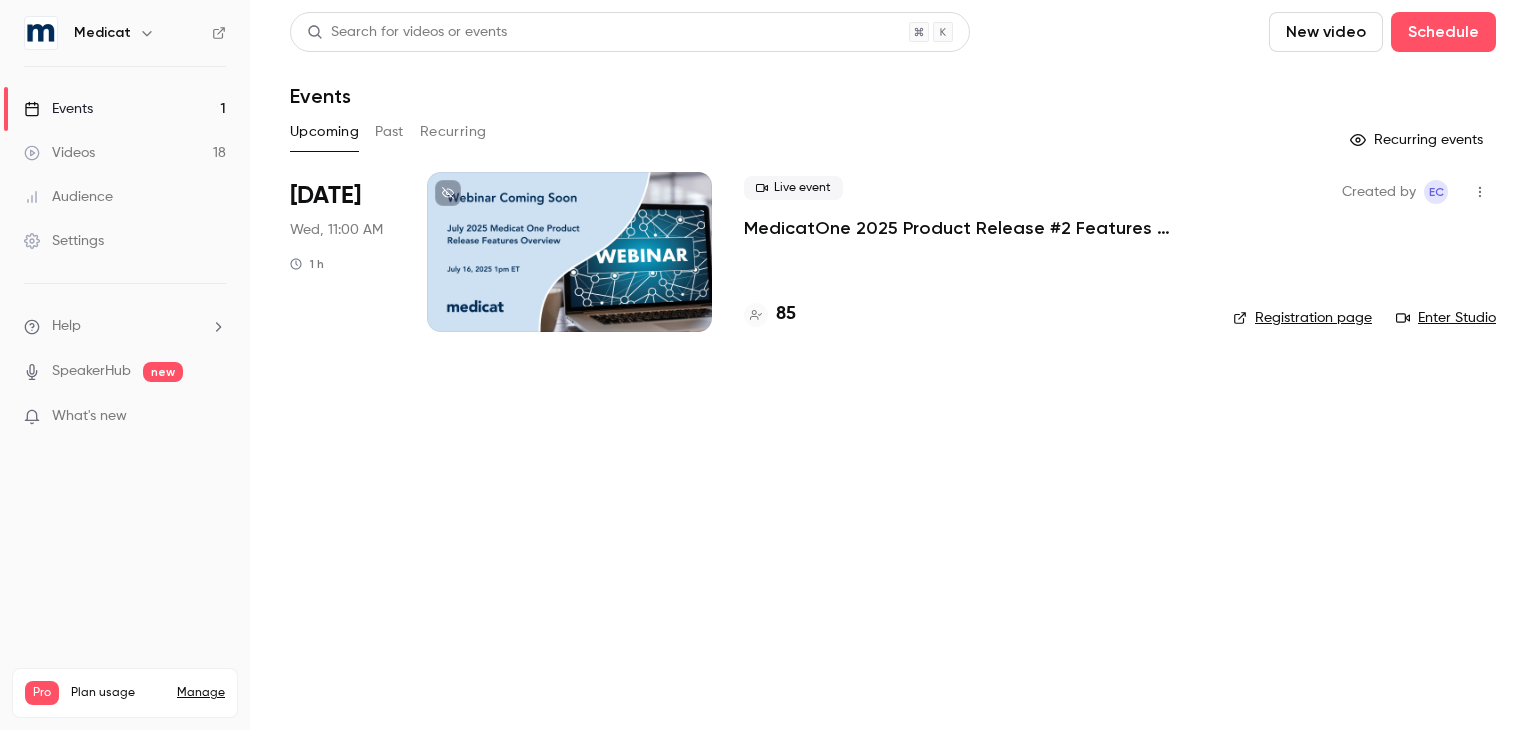 click on "What's new" at bounding box center (109, 416) 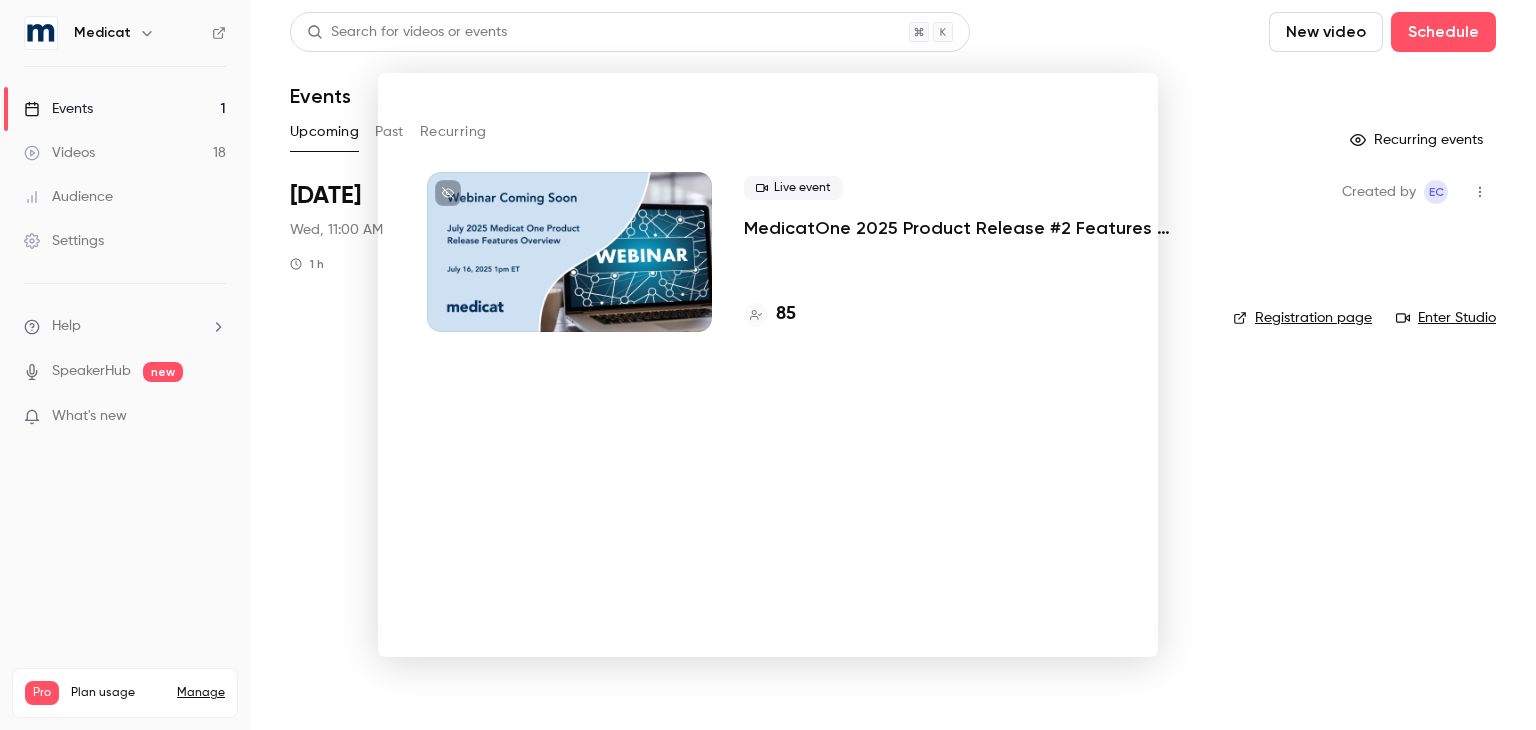 click at bounding box center (768, 365) 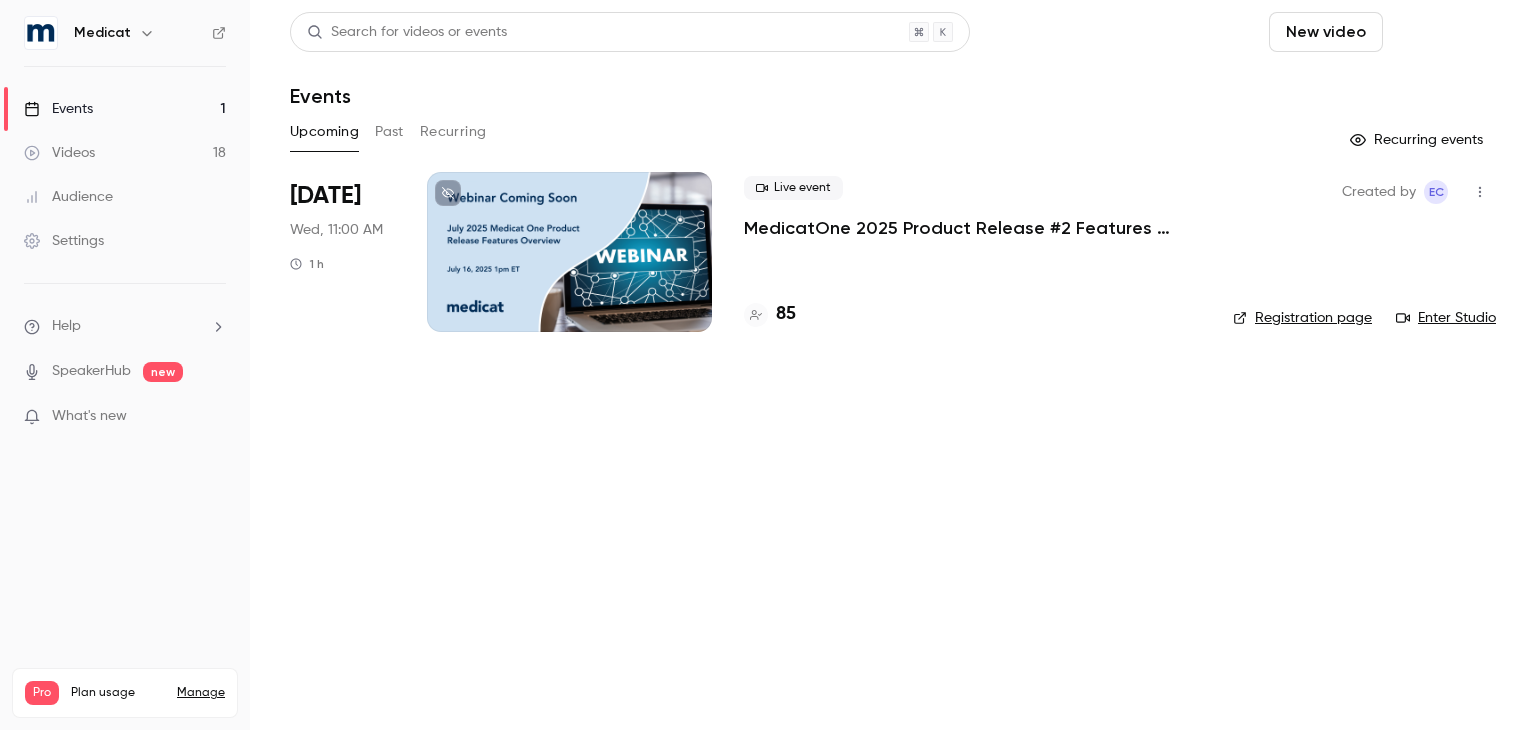 click on "Schedule" at bounding box center (1443, 32) 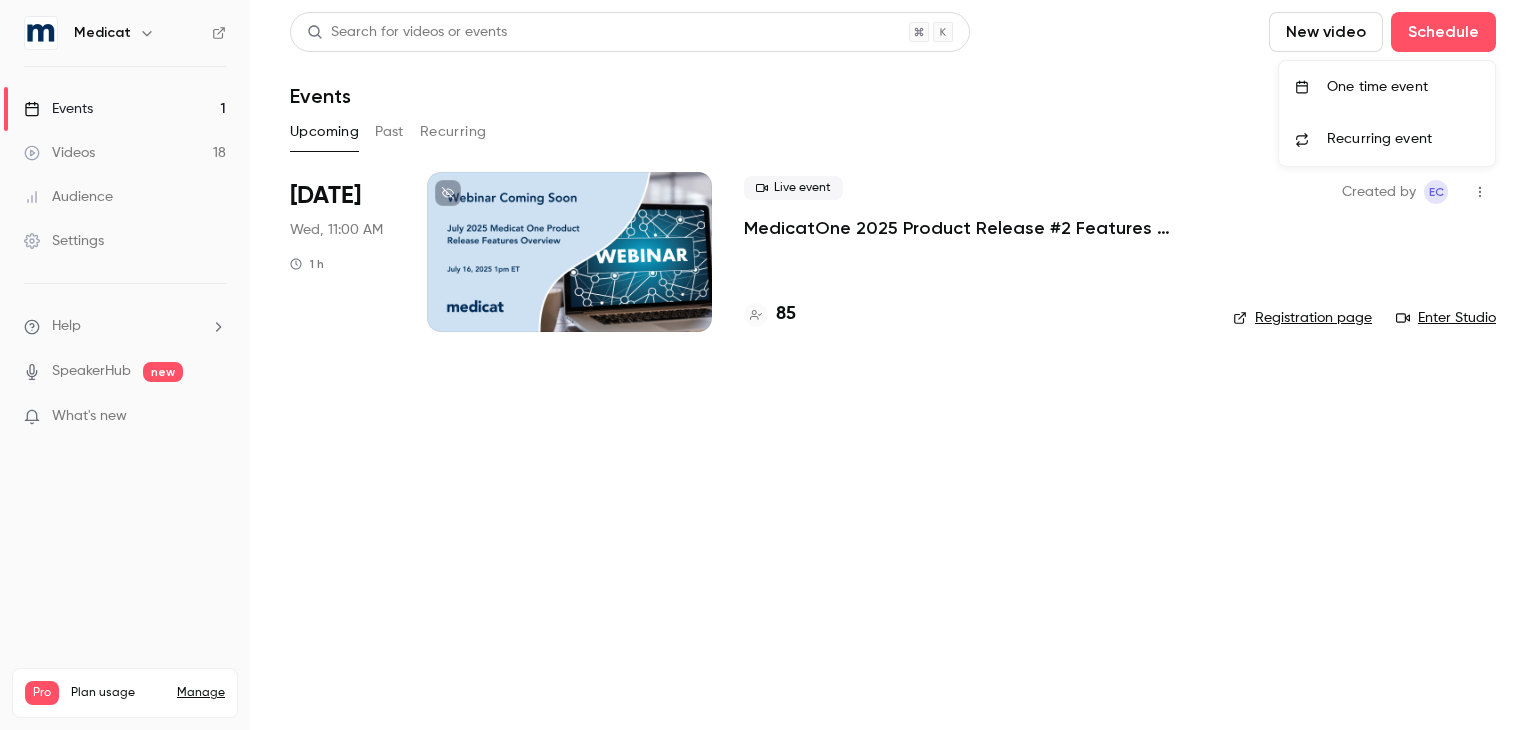 click on "One time event" at bounding box center (1403, 87) 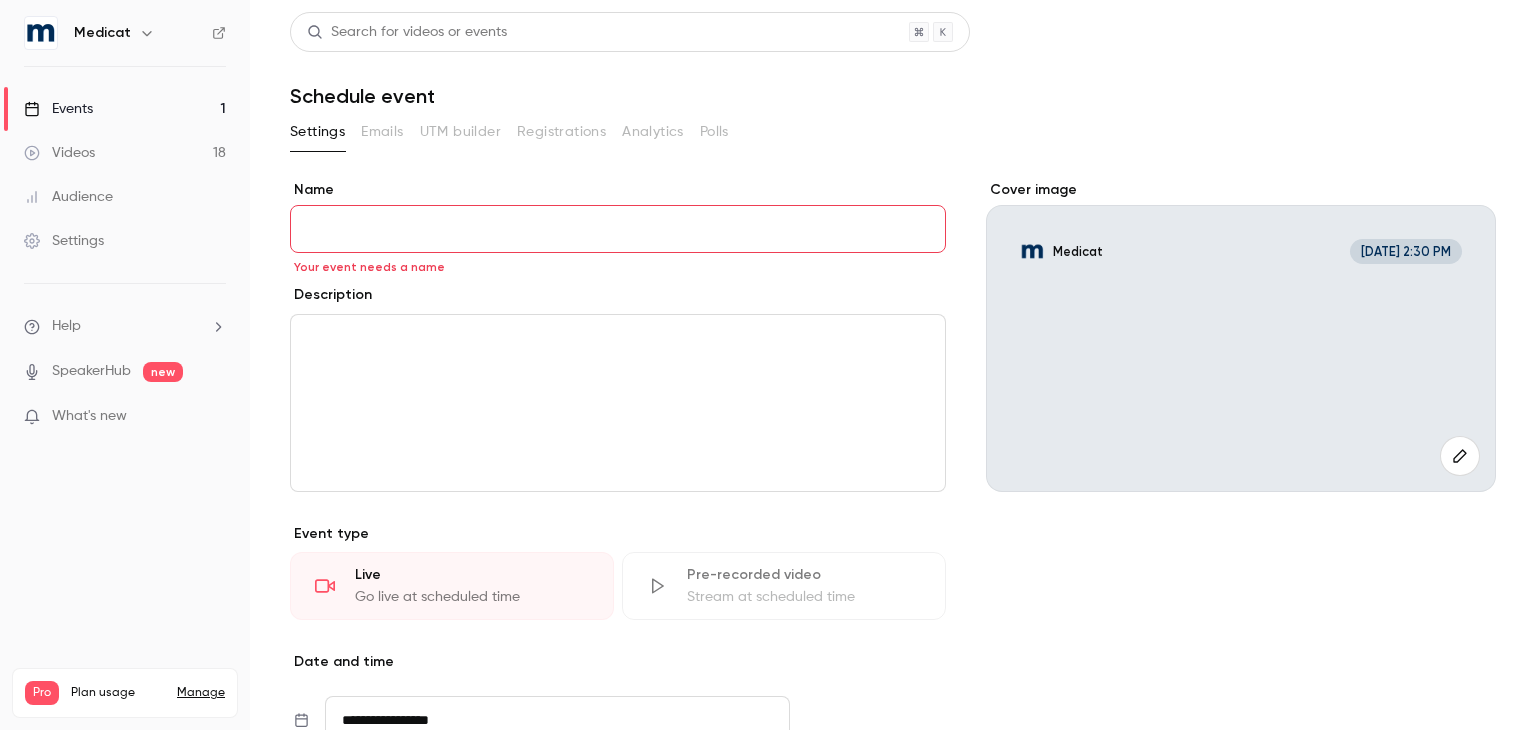 paste on "**********" 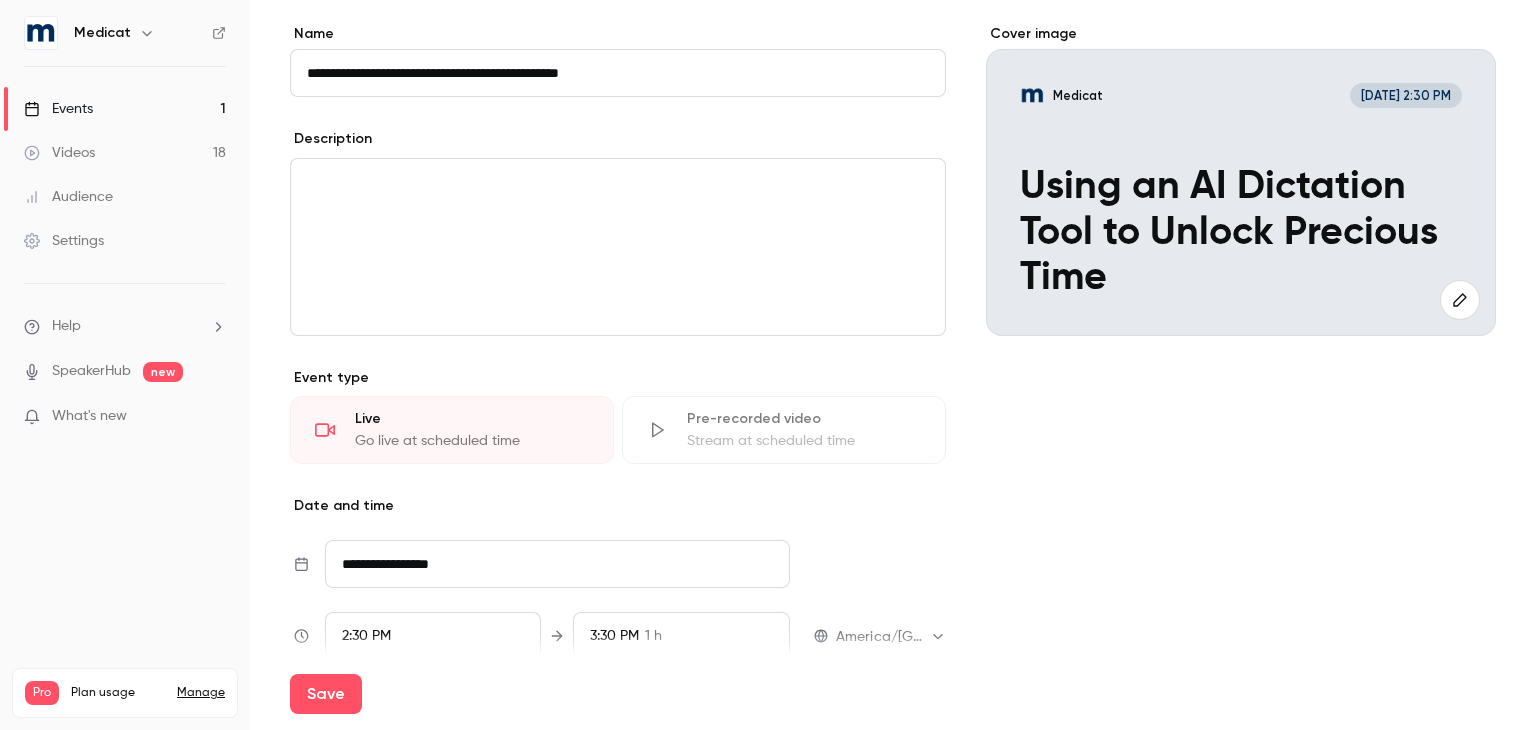 scroll, scrollTop: 166, scrollLeft: 0, axis: vertical 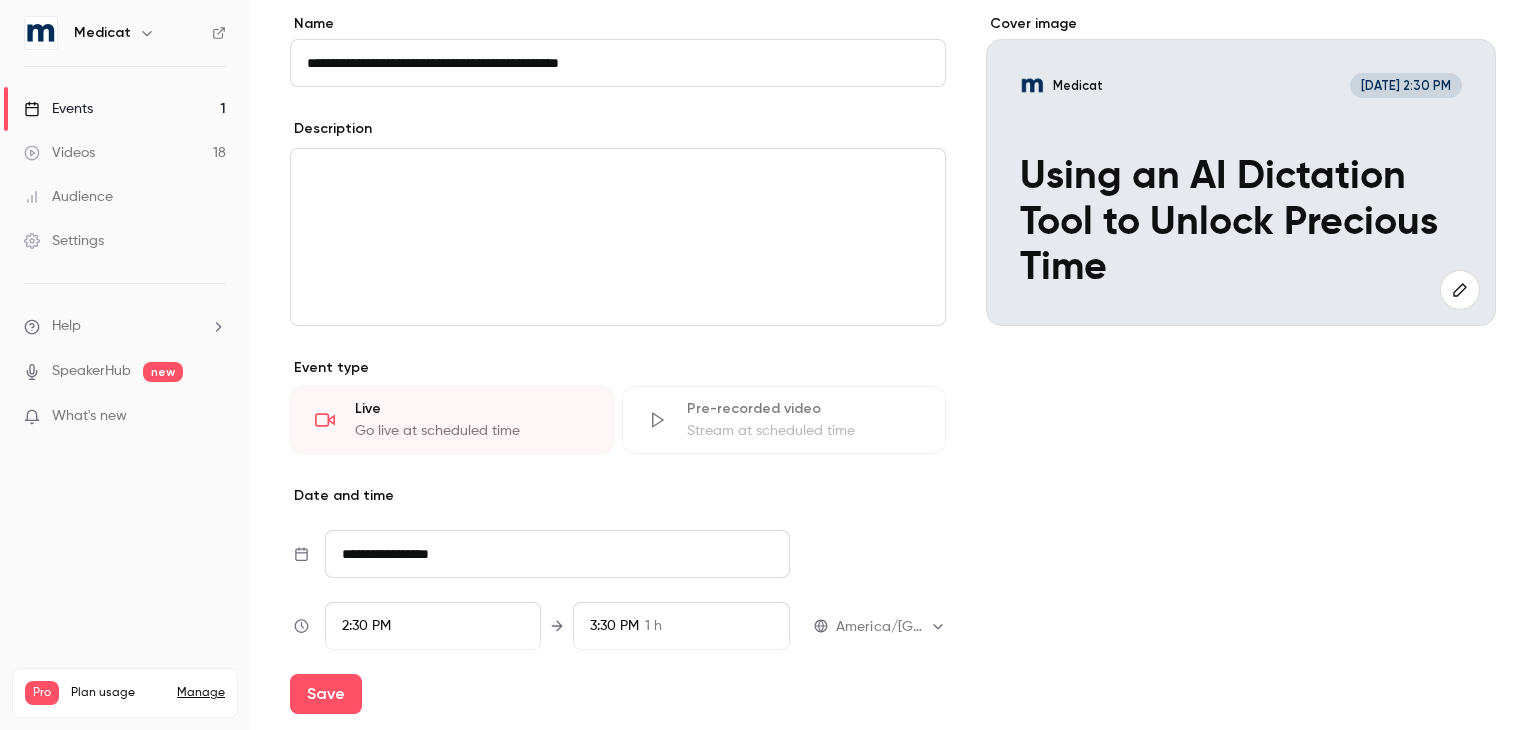 type on "**********" 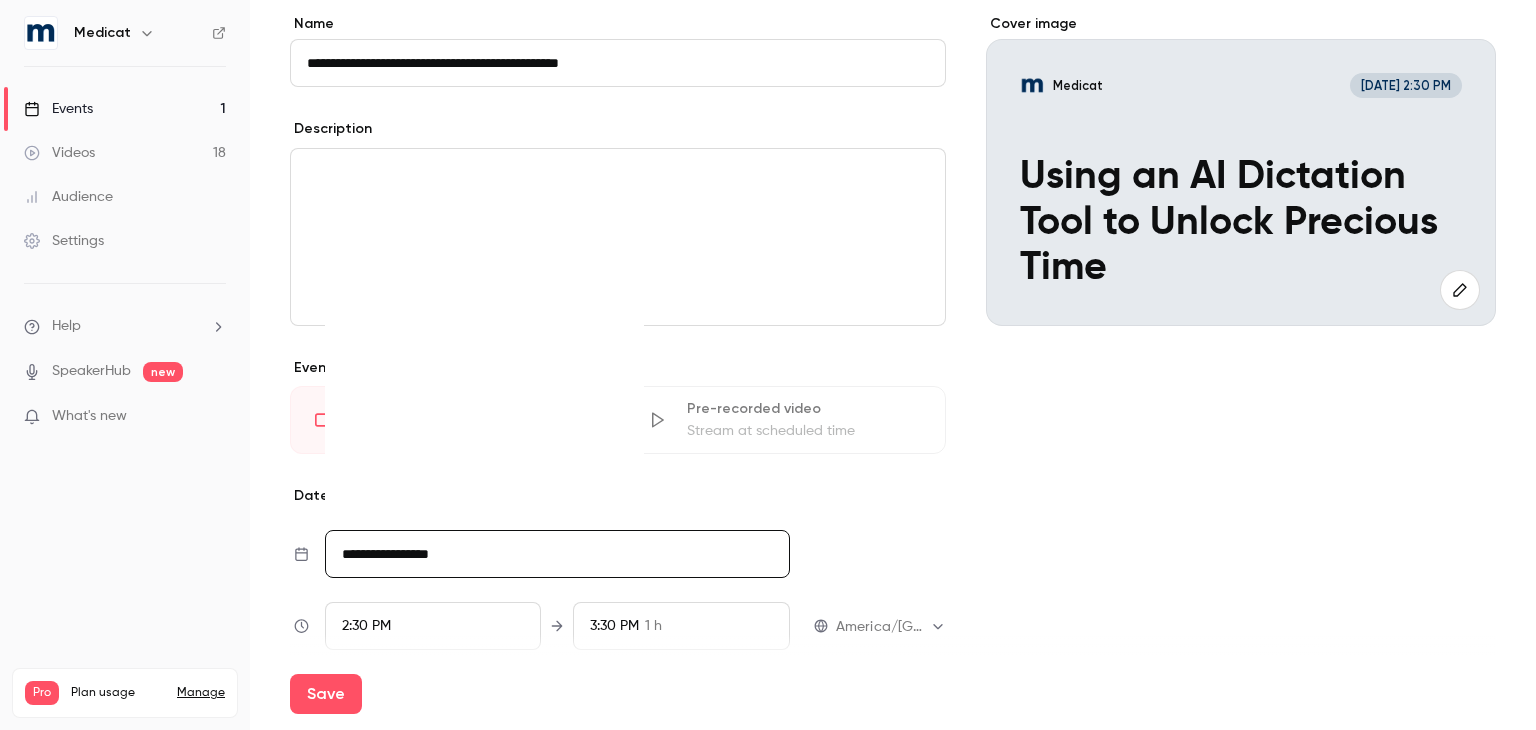 click on "**********" at bounding box center (557, 554) 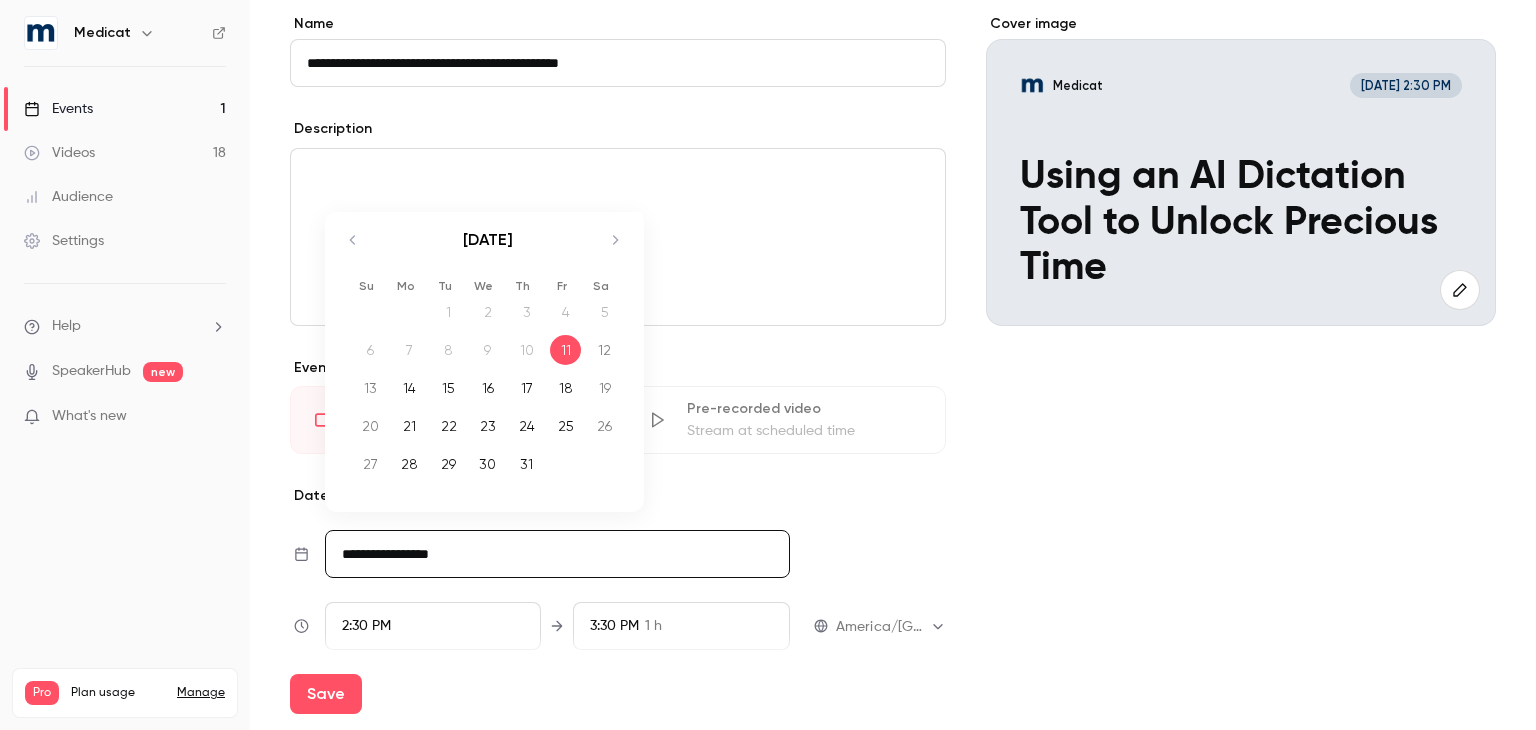 click 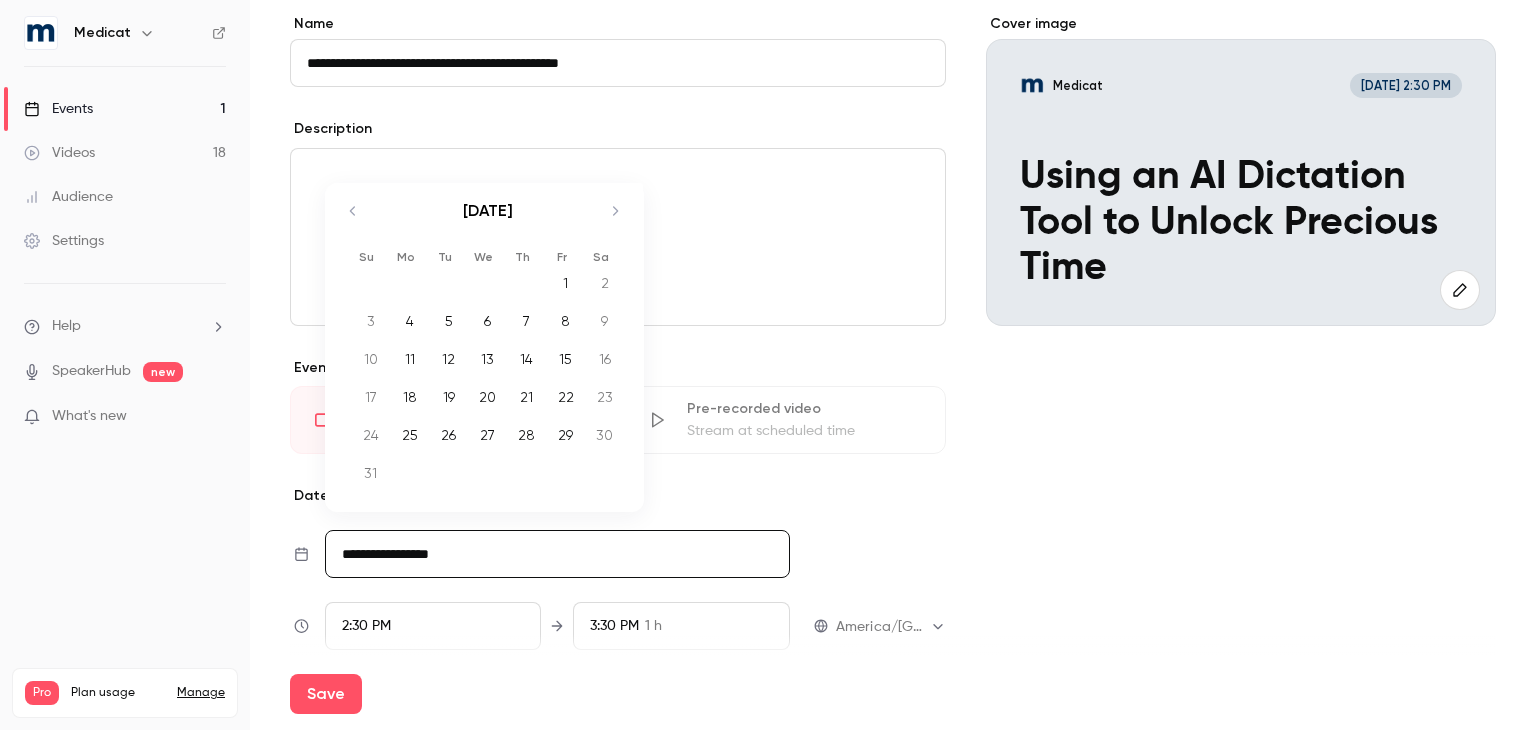 click on "14" at bounding box center (526, 359) 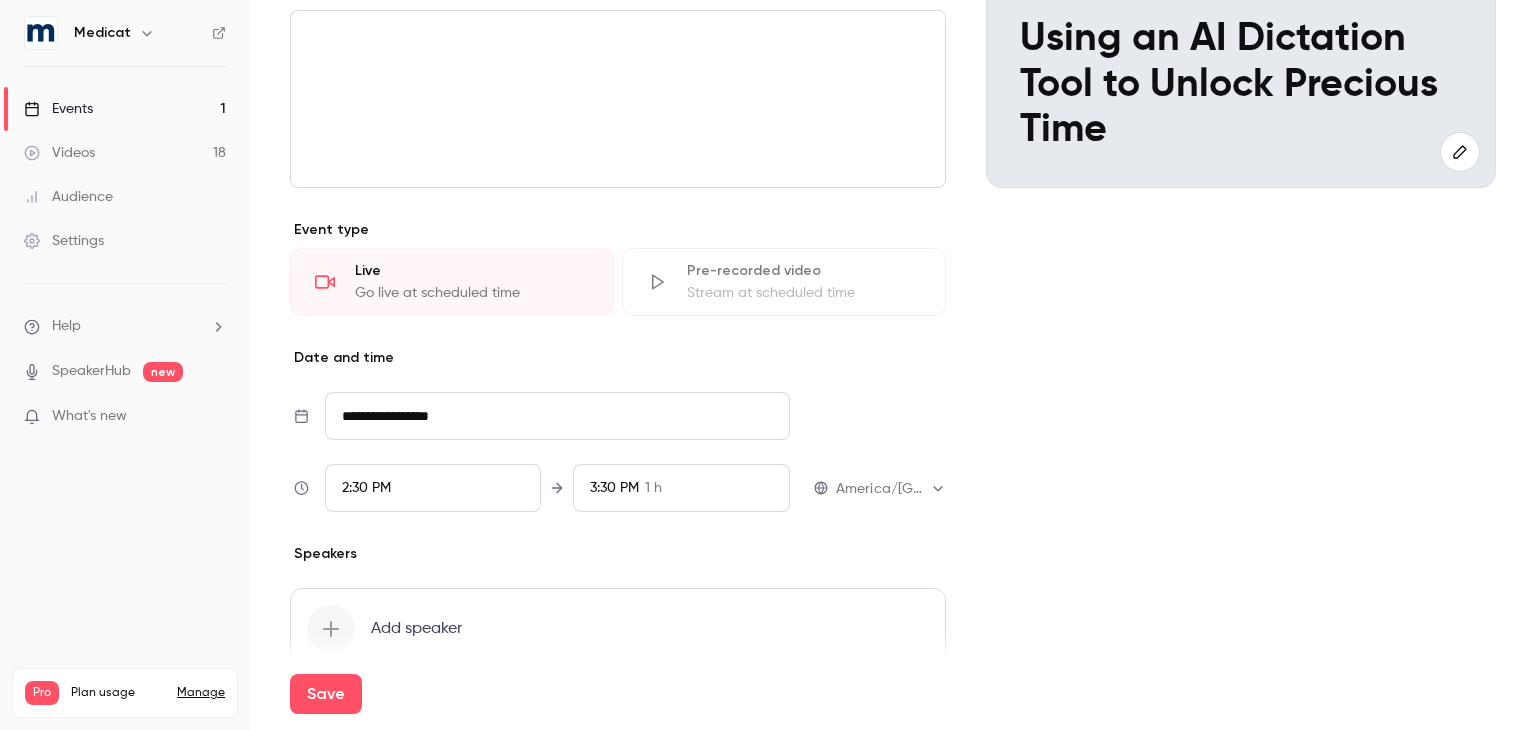 scroll, scrollTop: 311, scrollLeft: 0, axis: vertical 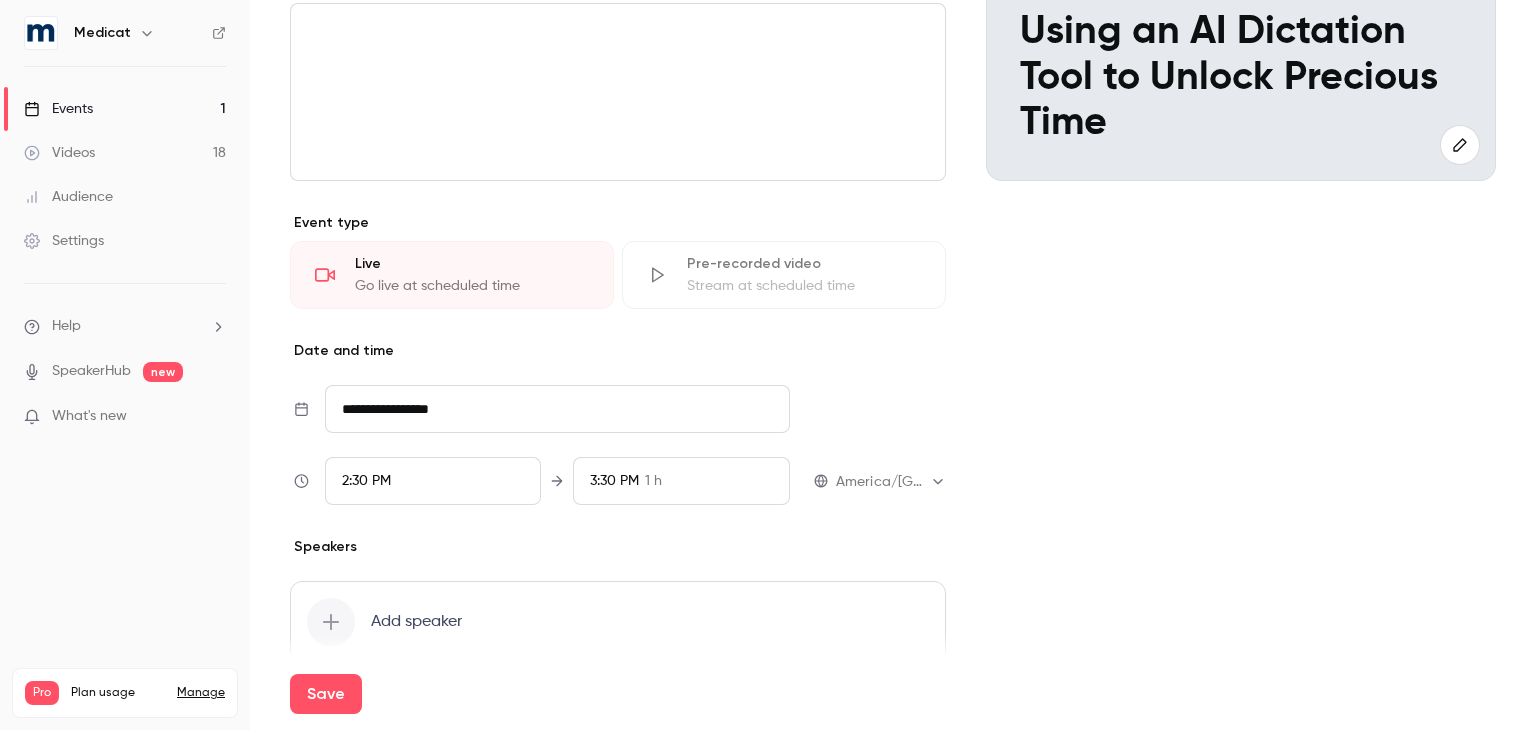 click on "2:30 PM" at bounding box center [433, 481] 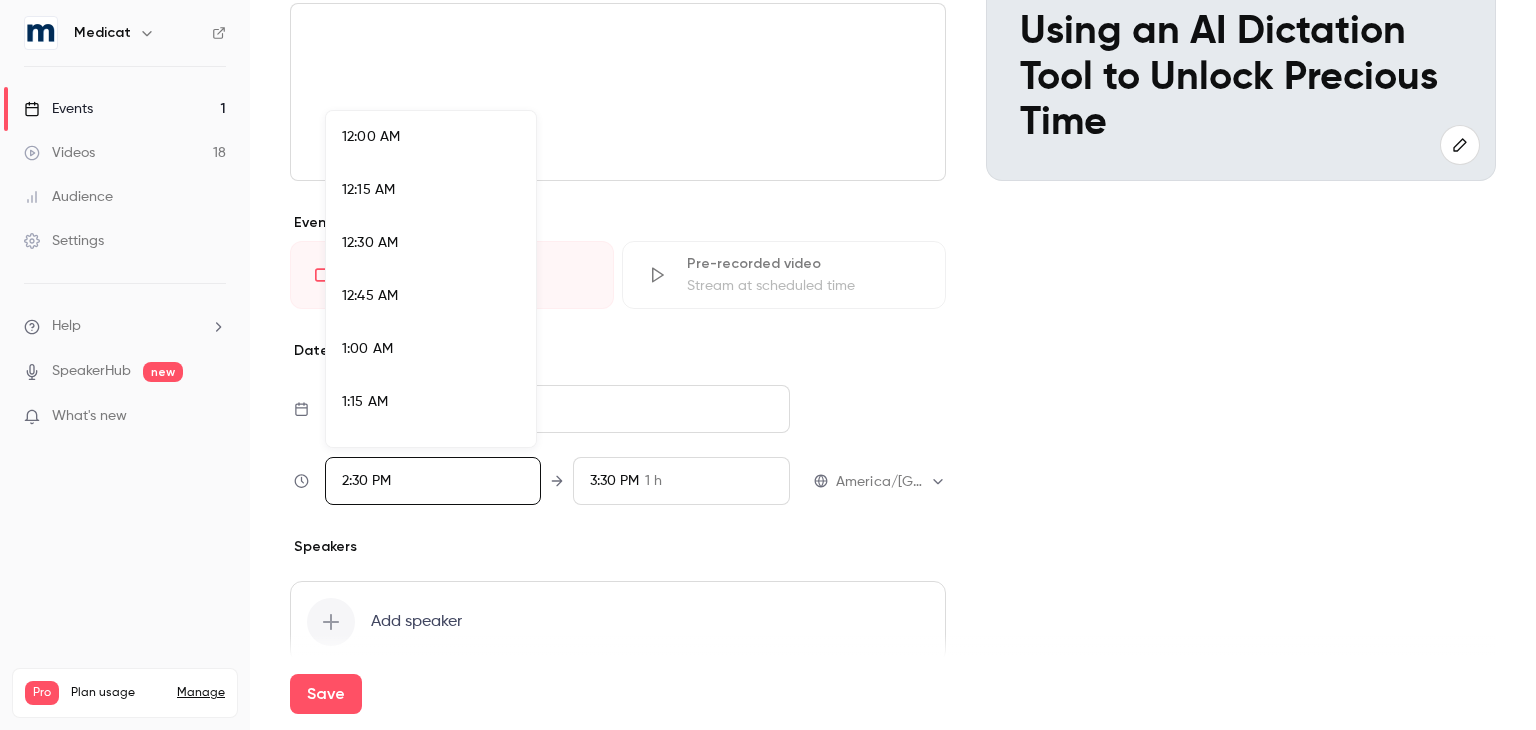 scroll, scrollTop: 2932, scrollLeft: 0, axis: vertical 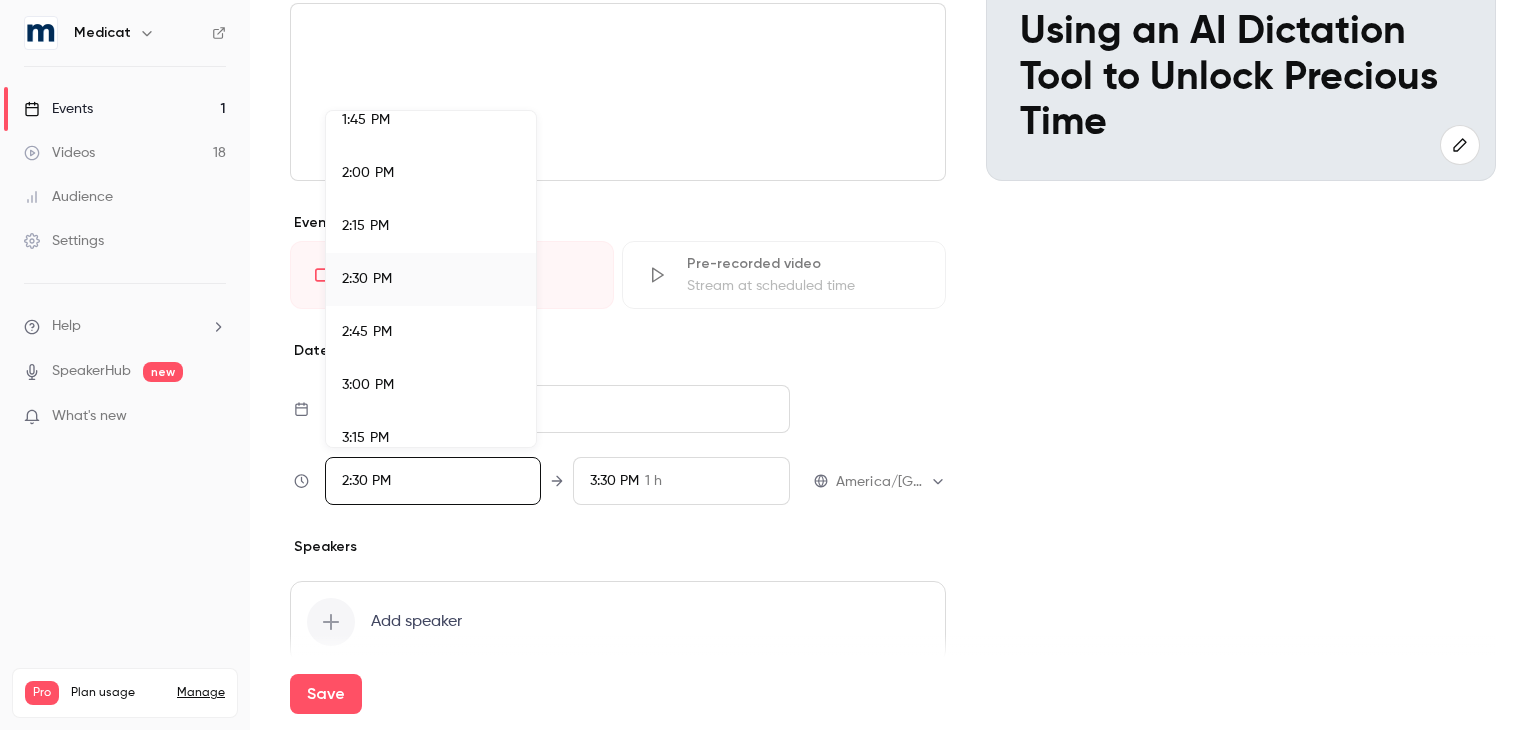 click on "2:00 PM" at bounding box center [431, 173] 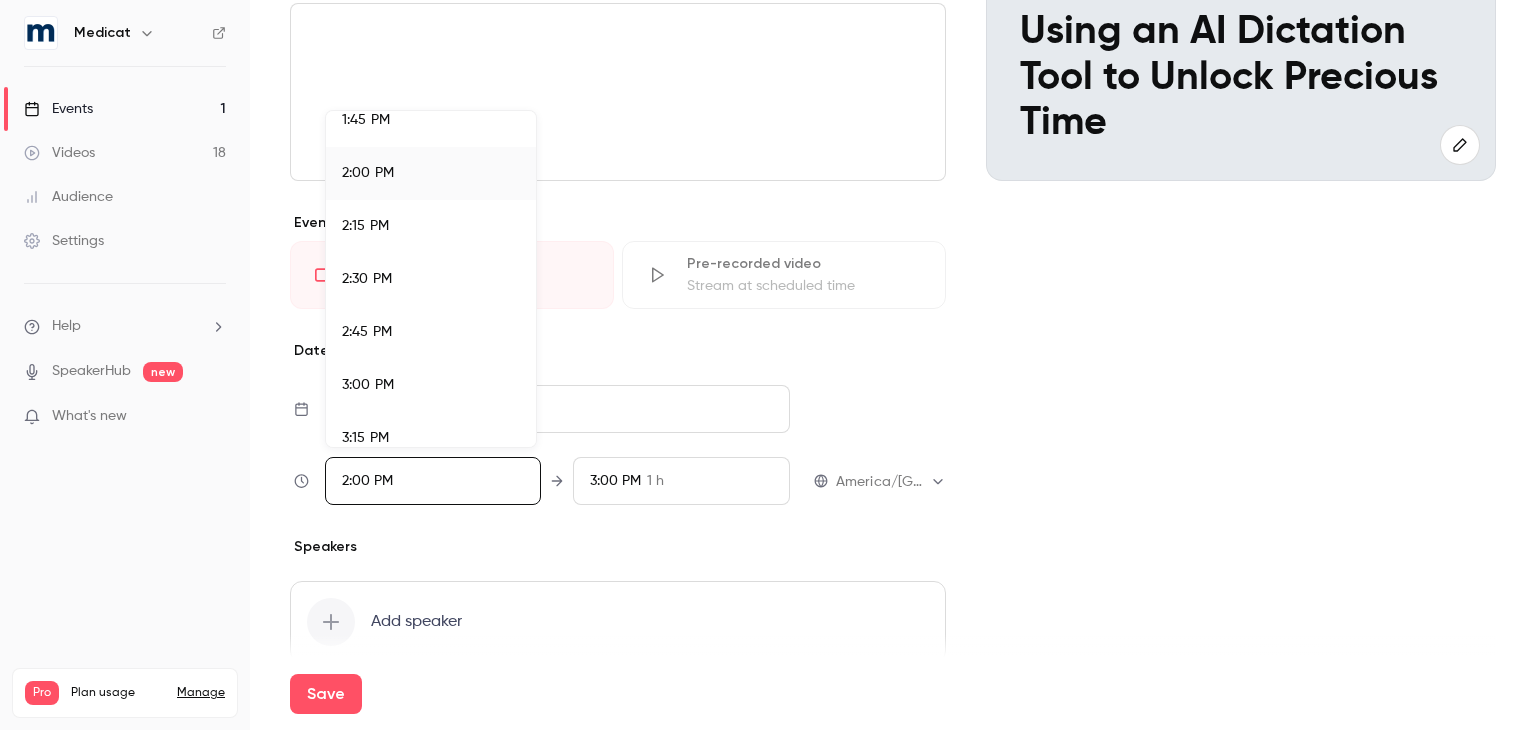 click on "2:00 PM" at bounding box center [431, 173] 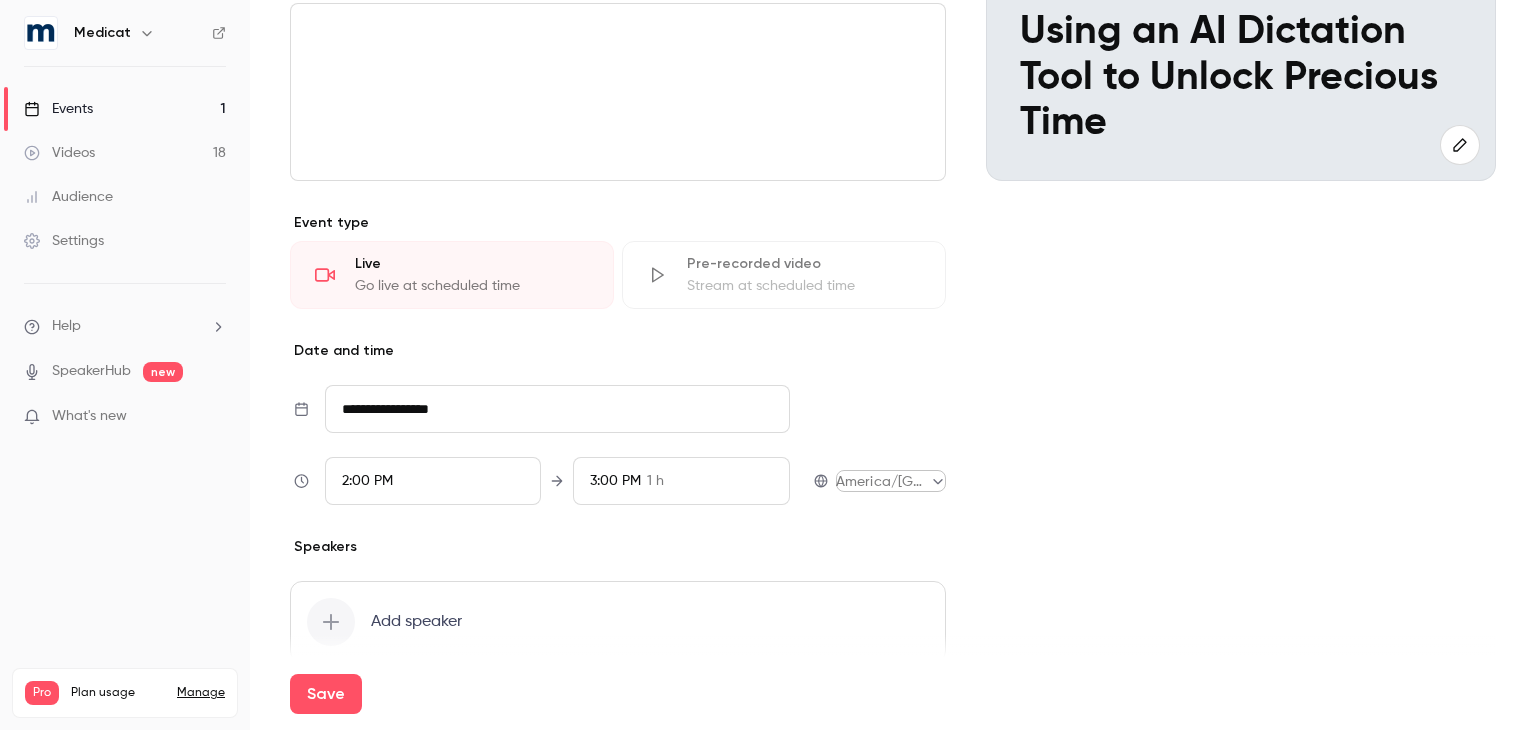 click on "**********" at bounding box center [768, 365] 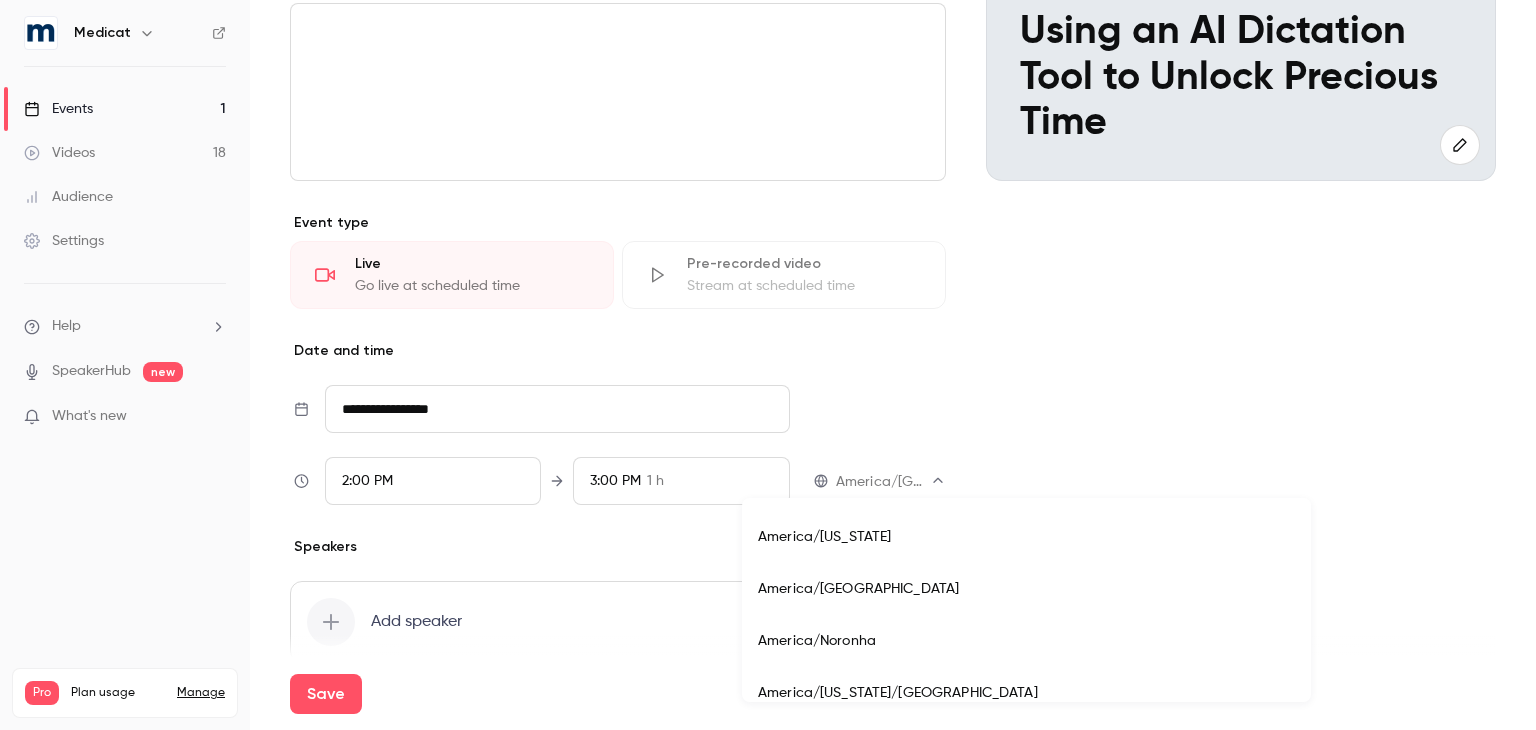 scroll, scrollTop: 7924, scrollLeft: 0, axis: vertical 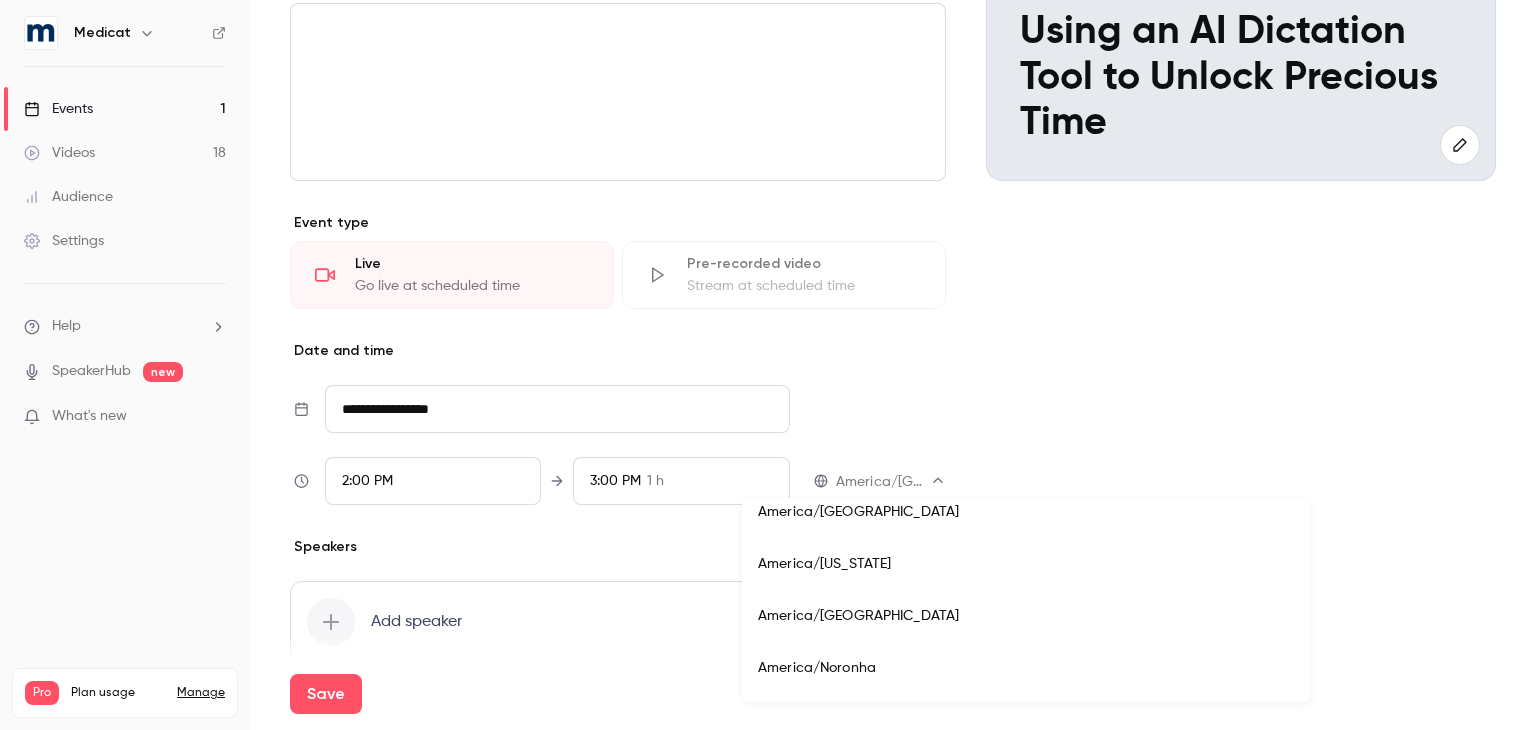 click on "America/[US_STATE]" at bounding box center [1026, 564] 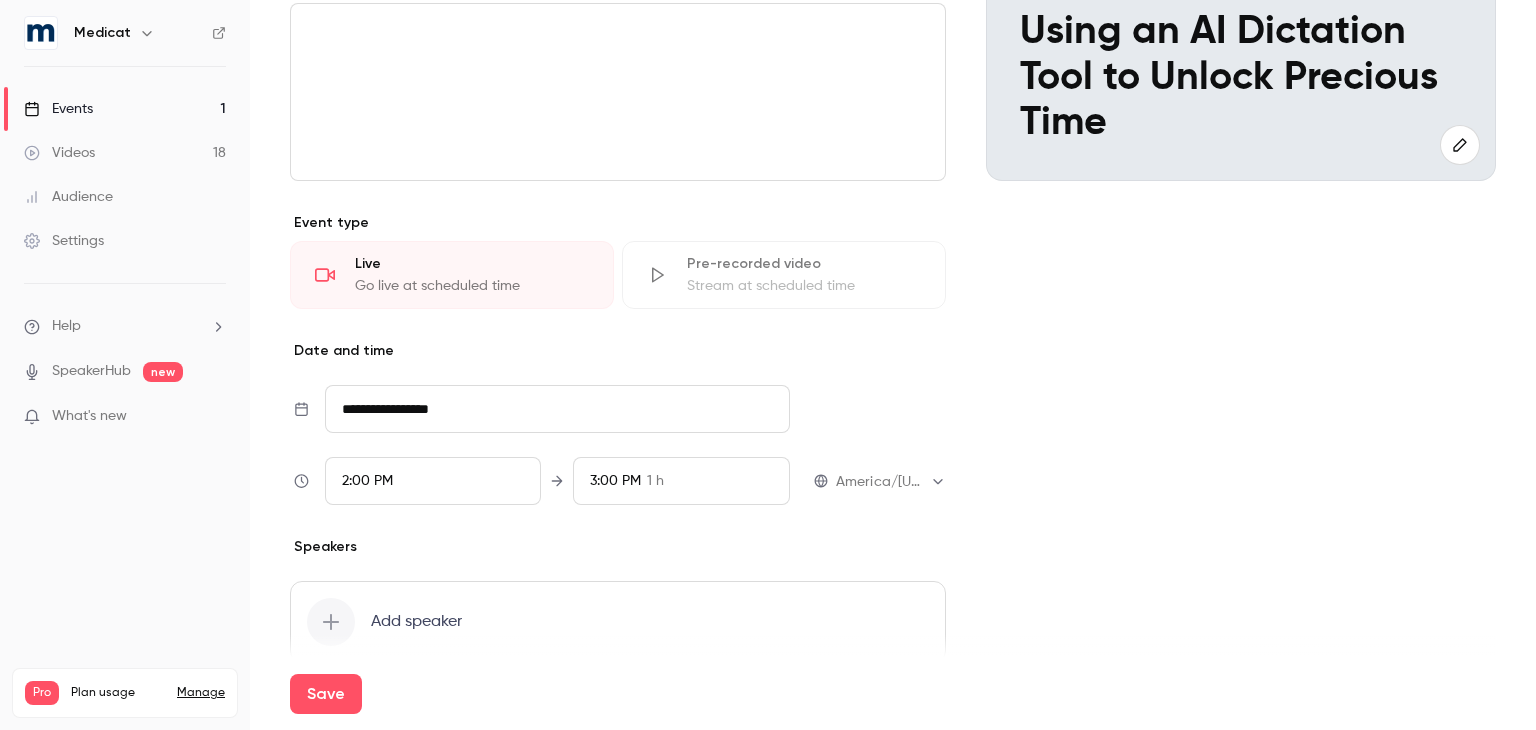 click on "Cover image Medicat [DATE] 2:00 PM Using an AI Dictation Tool to Unlock Precious Time" at bounding box center (1241, 294) 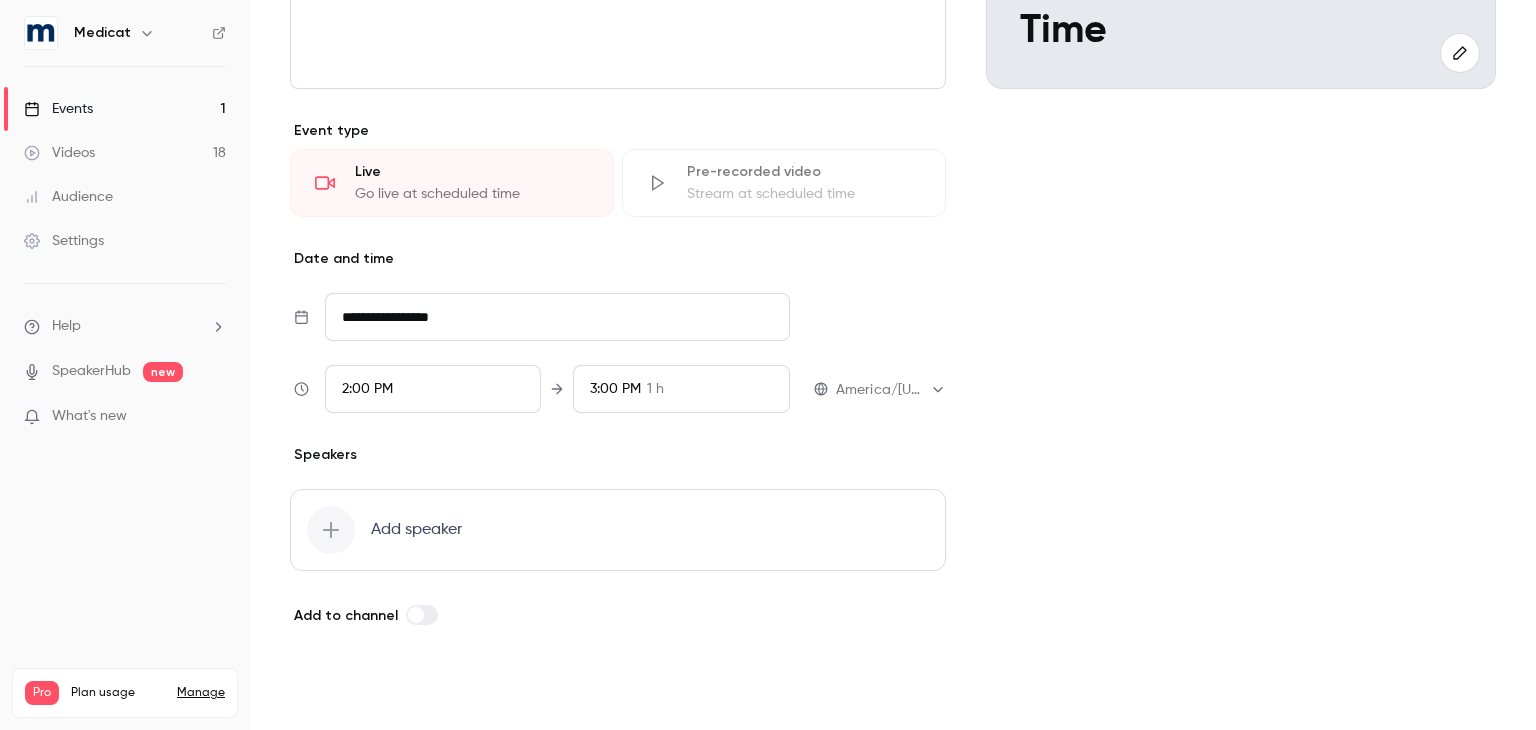 click on "Save" at bounding box center [326, 694] 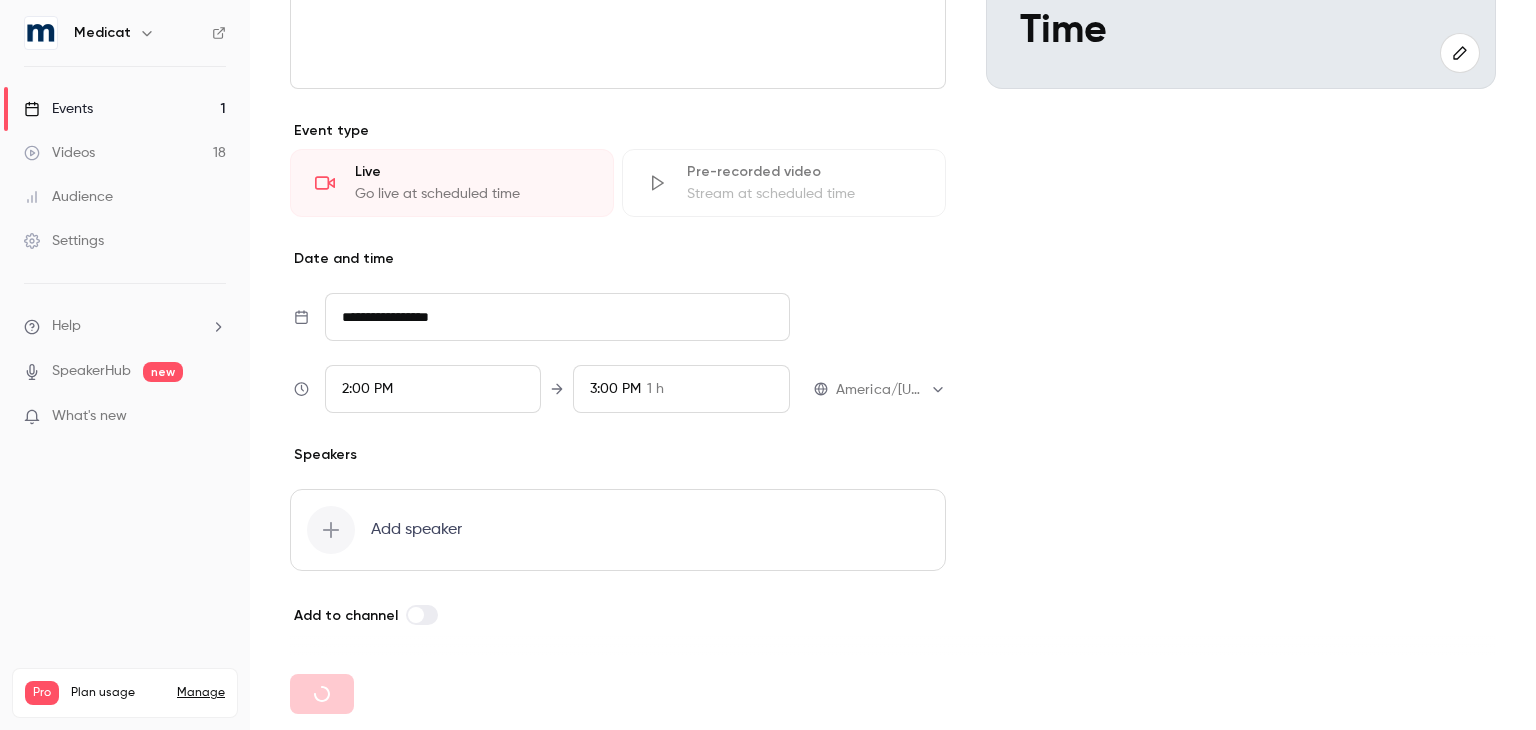 type 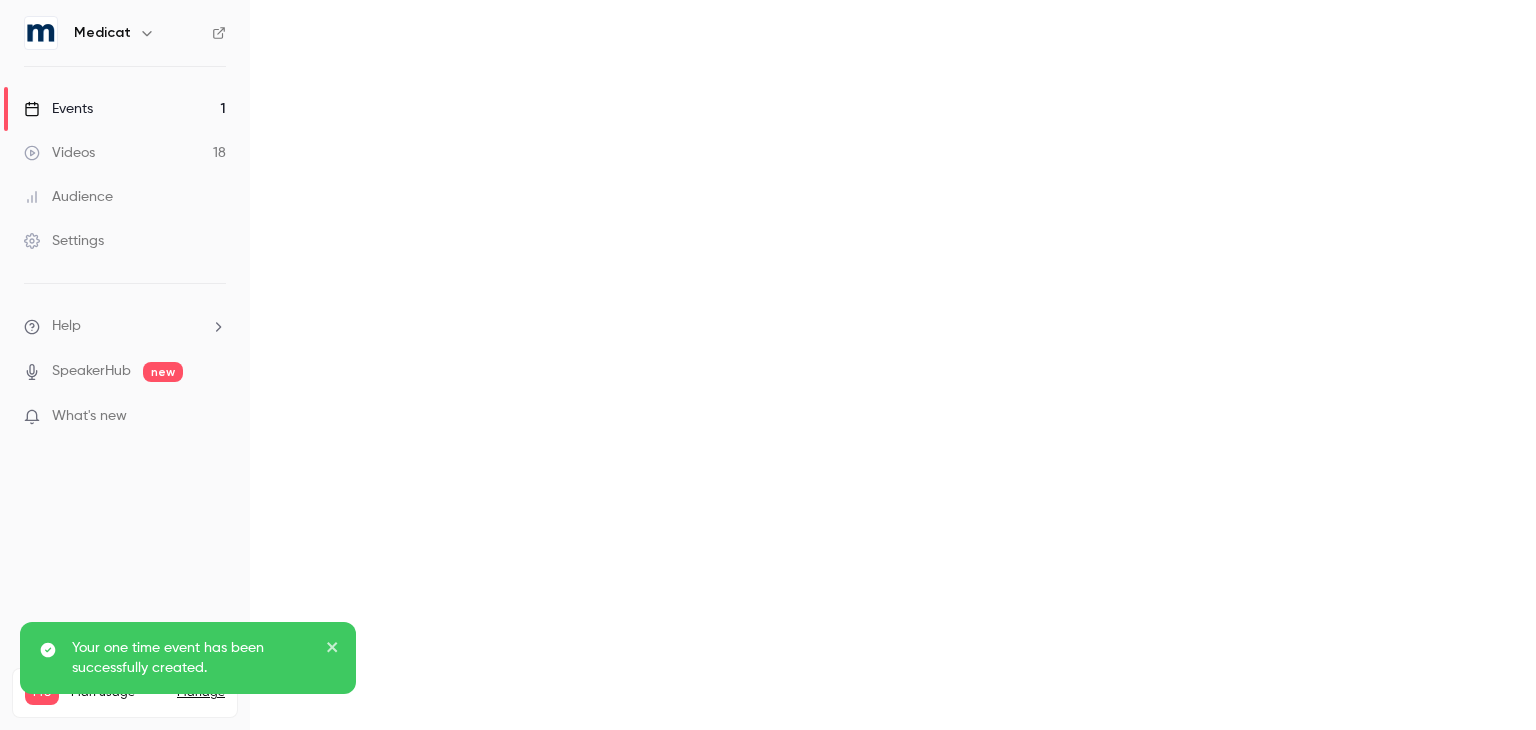 scroll, scrollTop: 0, scrollLeft: 0, axis: both 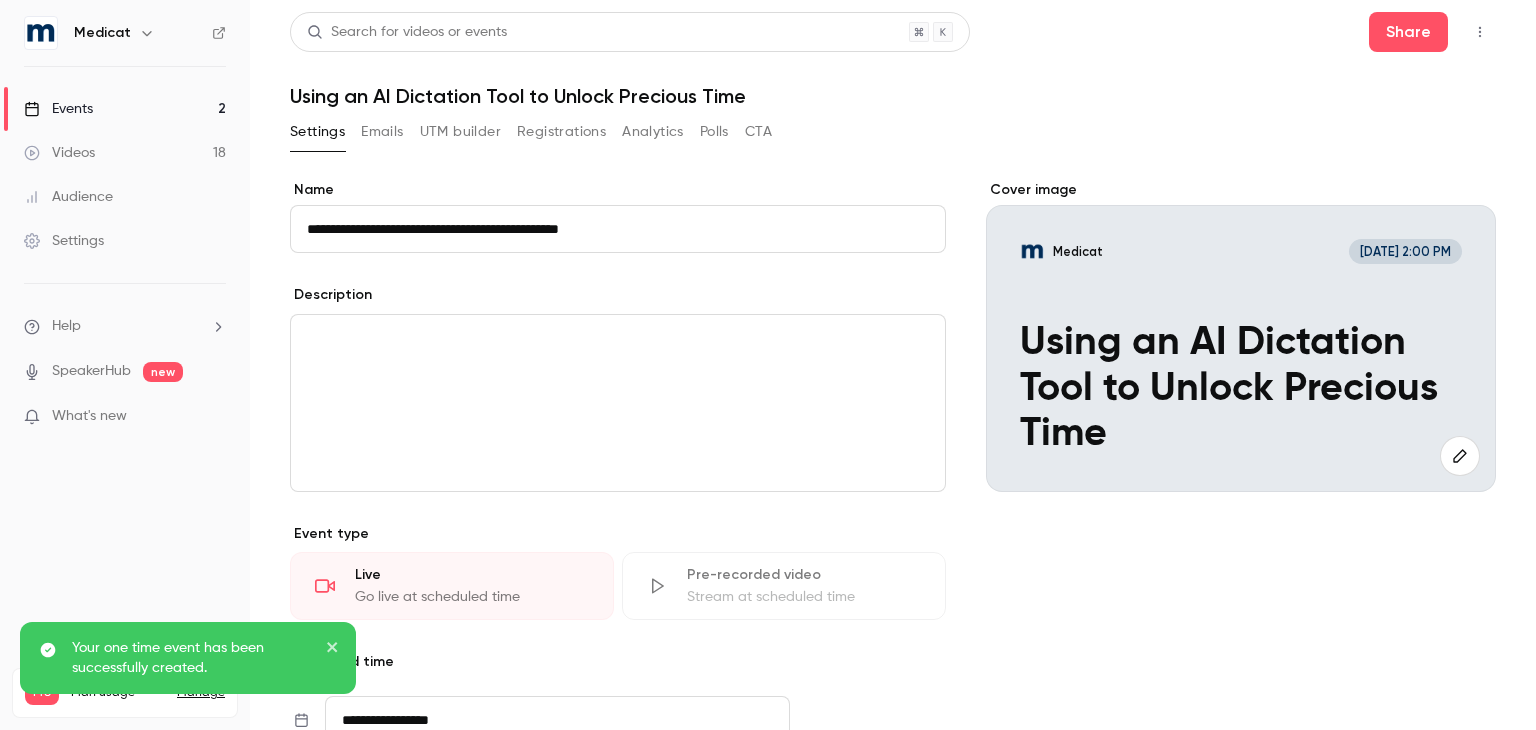 click on "Description" at bounding box center [618, 297] 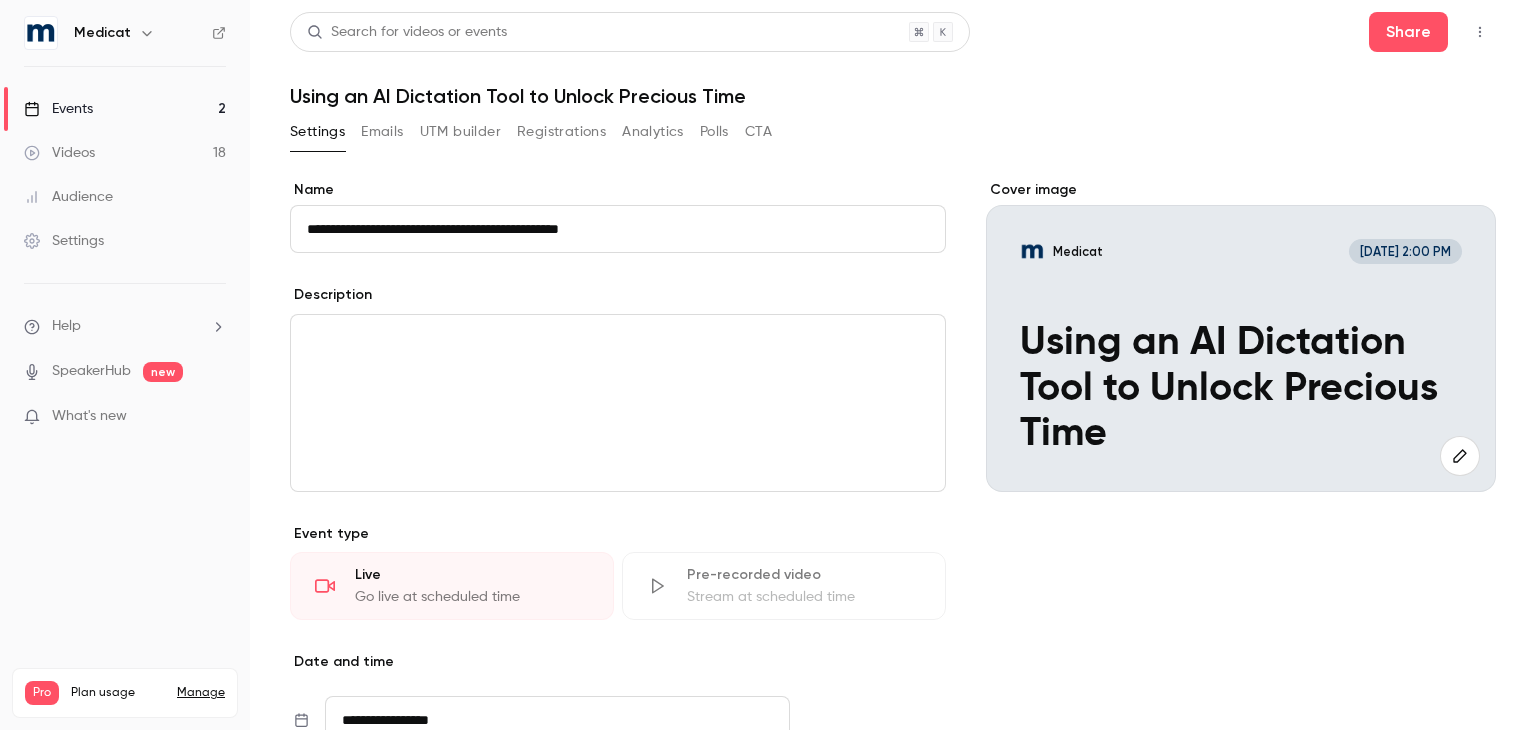 scroll, scrollTop: 0, scrollLeft: 0, axis: both 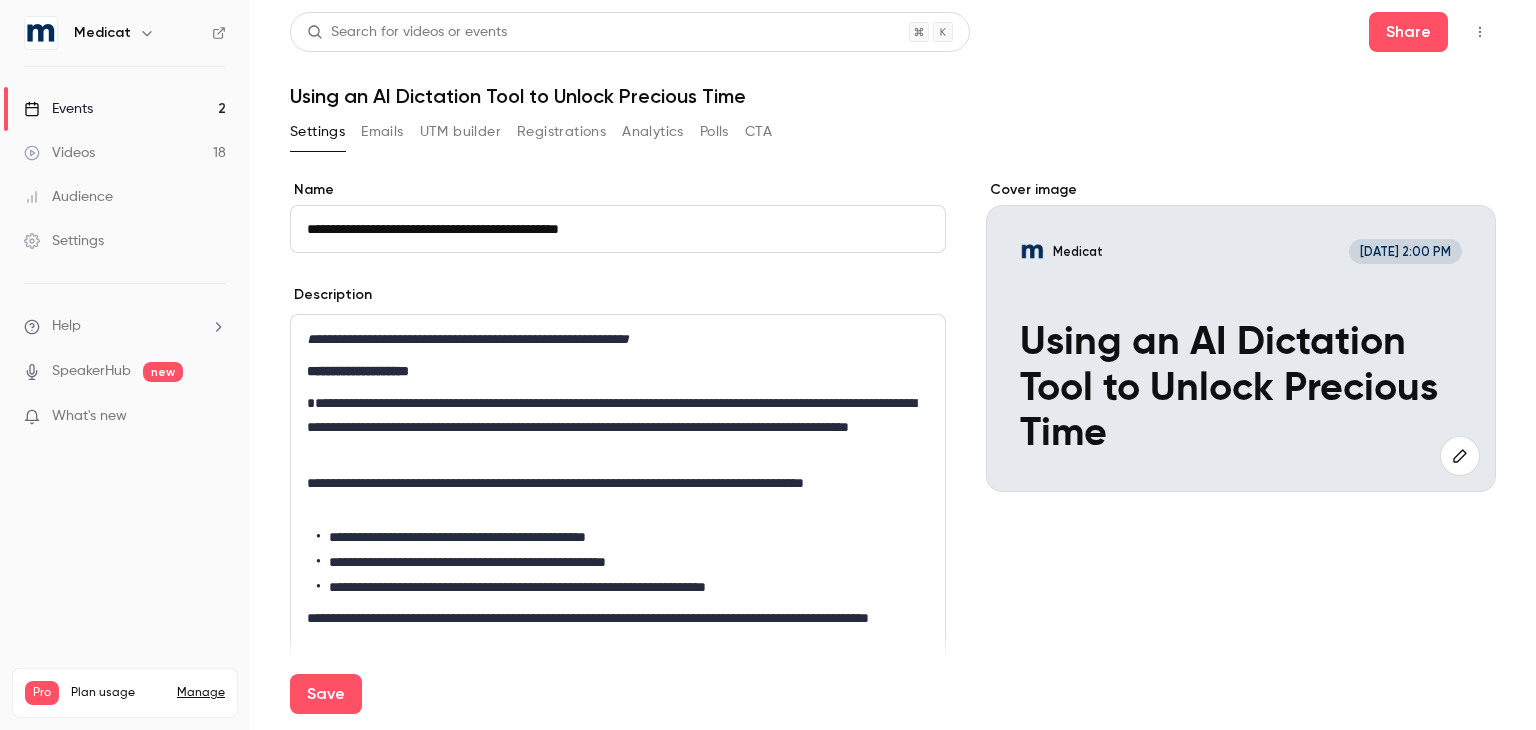 click on "**********" at bounding box center (468, 339) 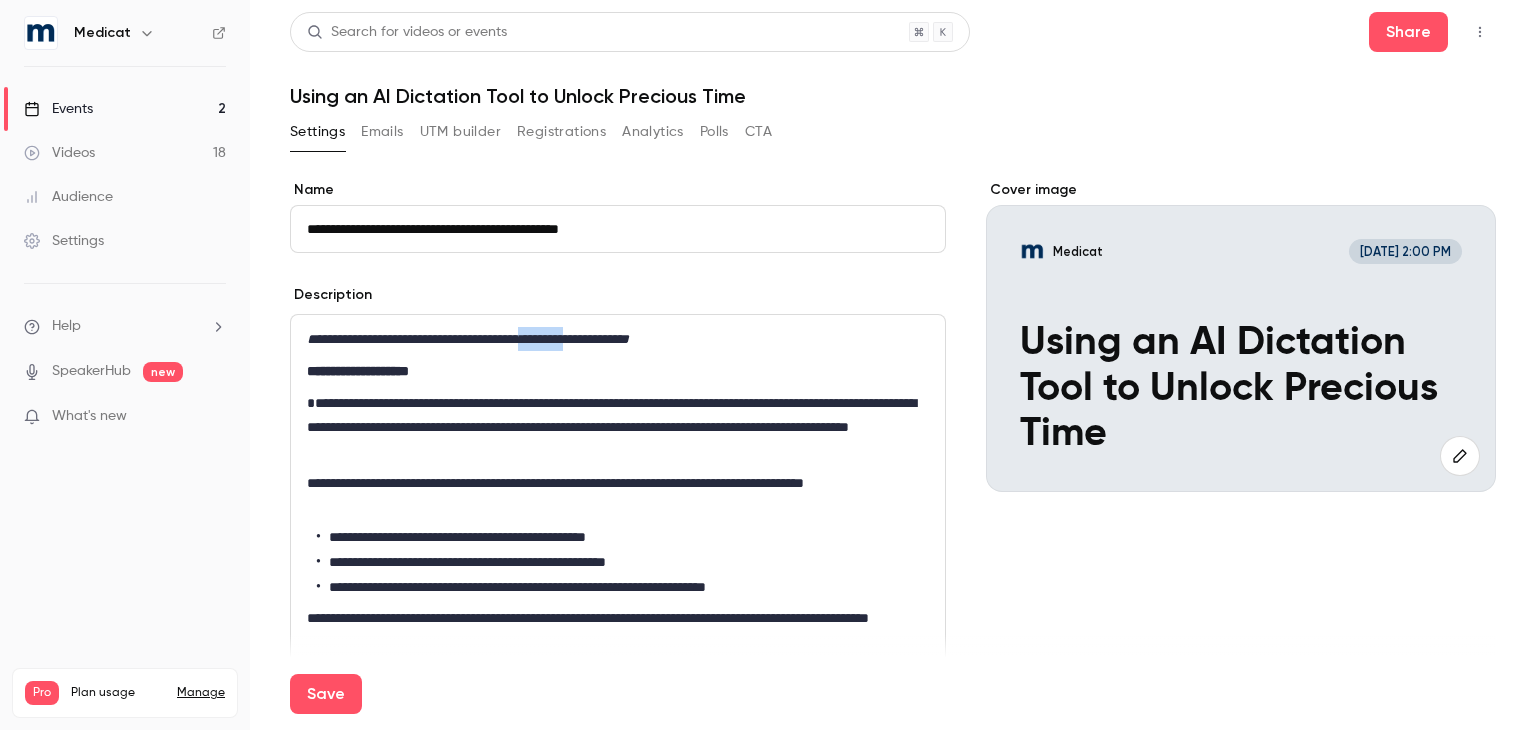 click on "**********" at bounding box center (468, 339) 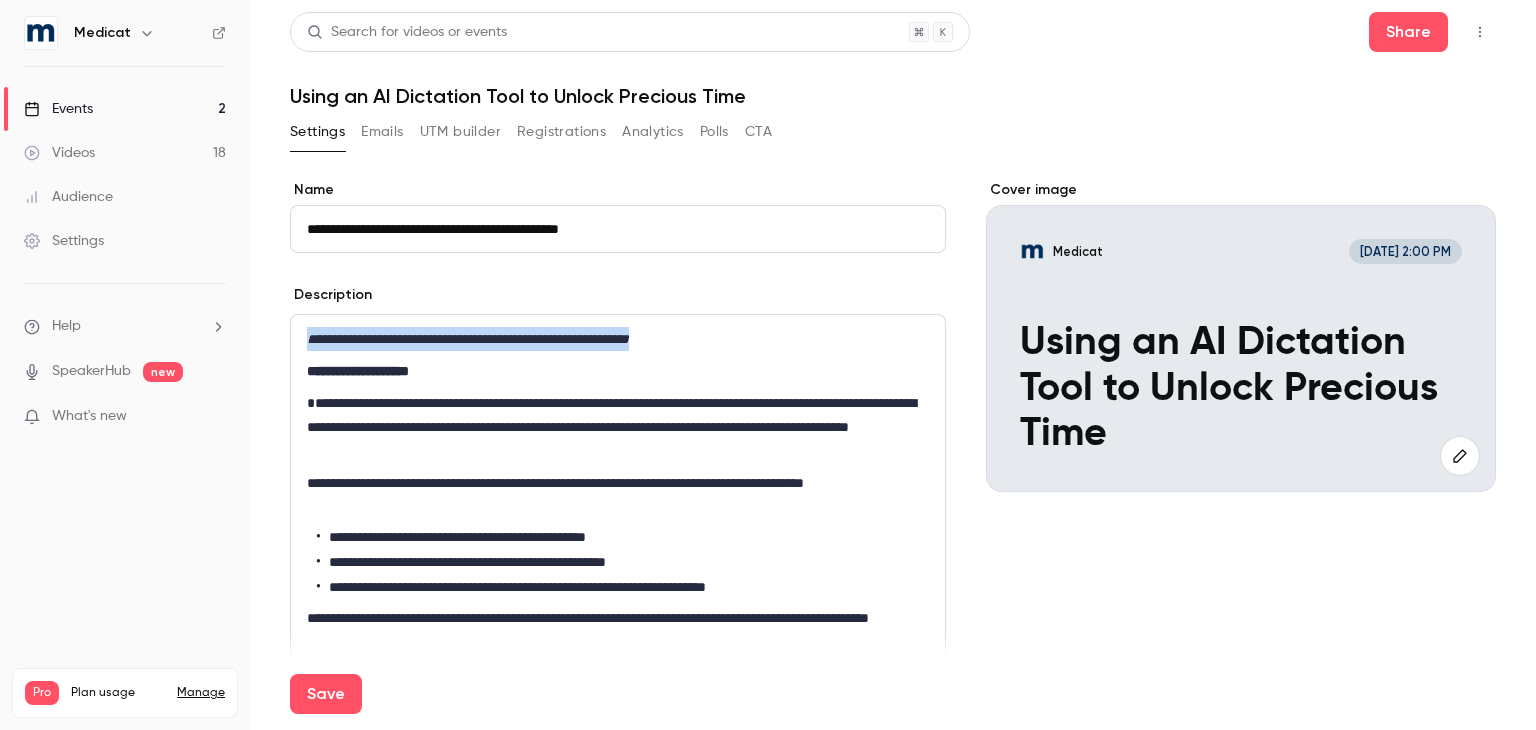 click on "**********" at bounding box center (468, 339) 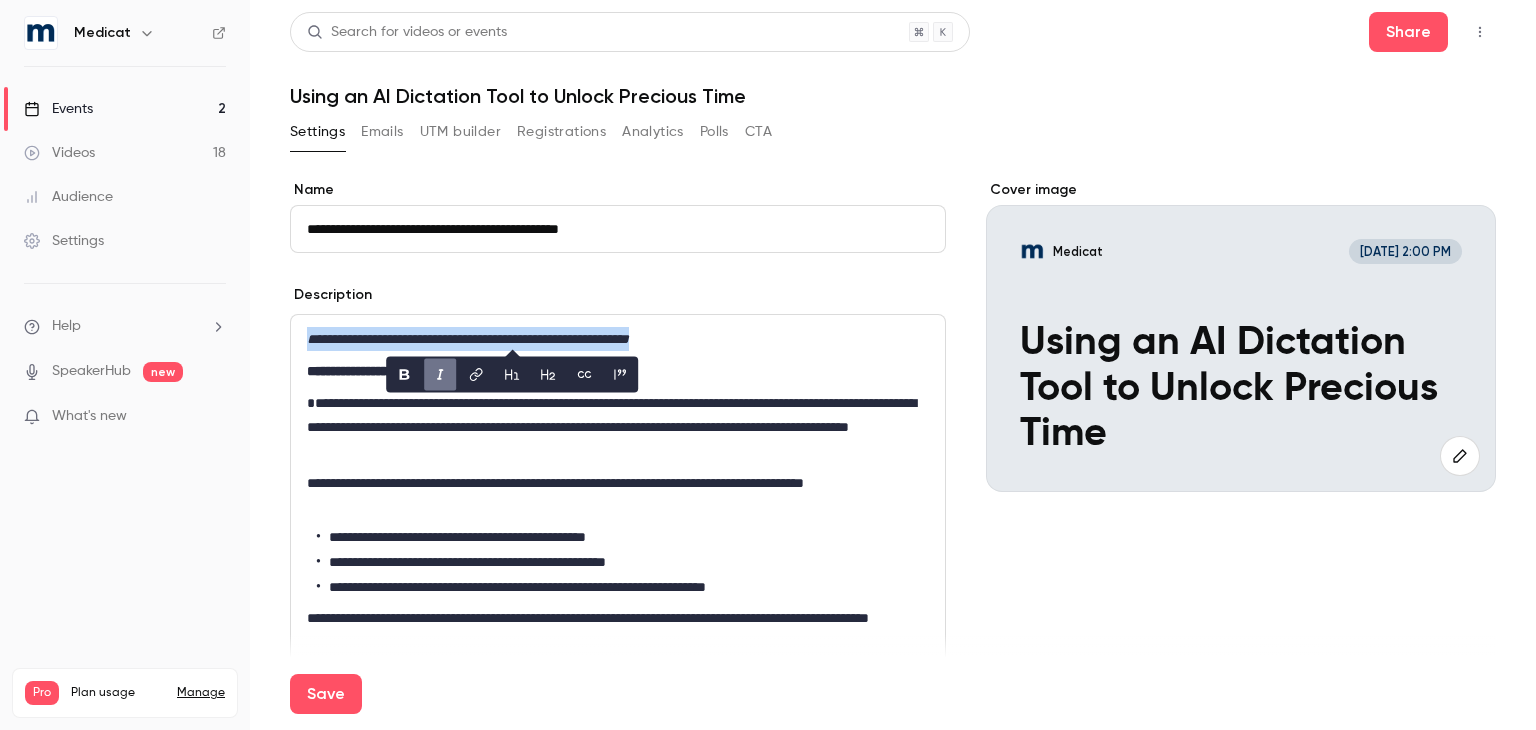 copy on "**********" 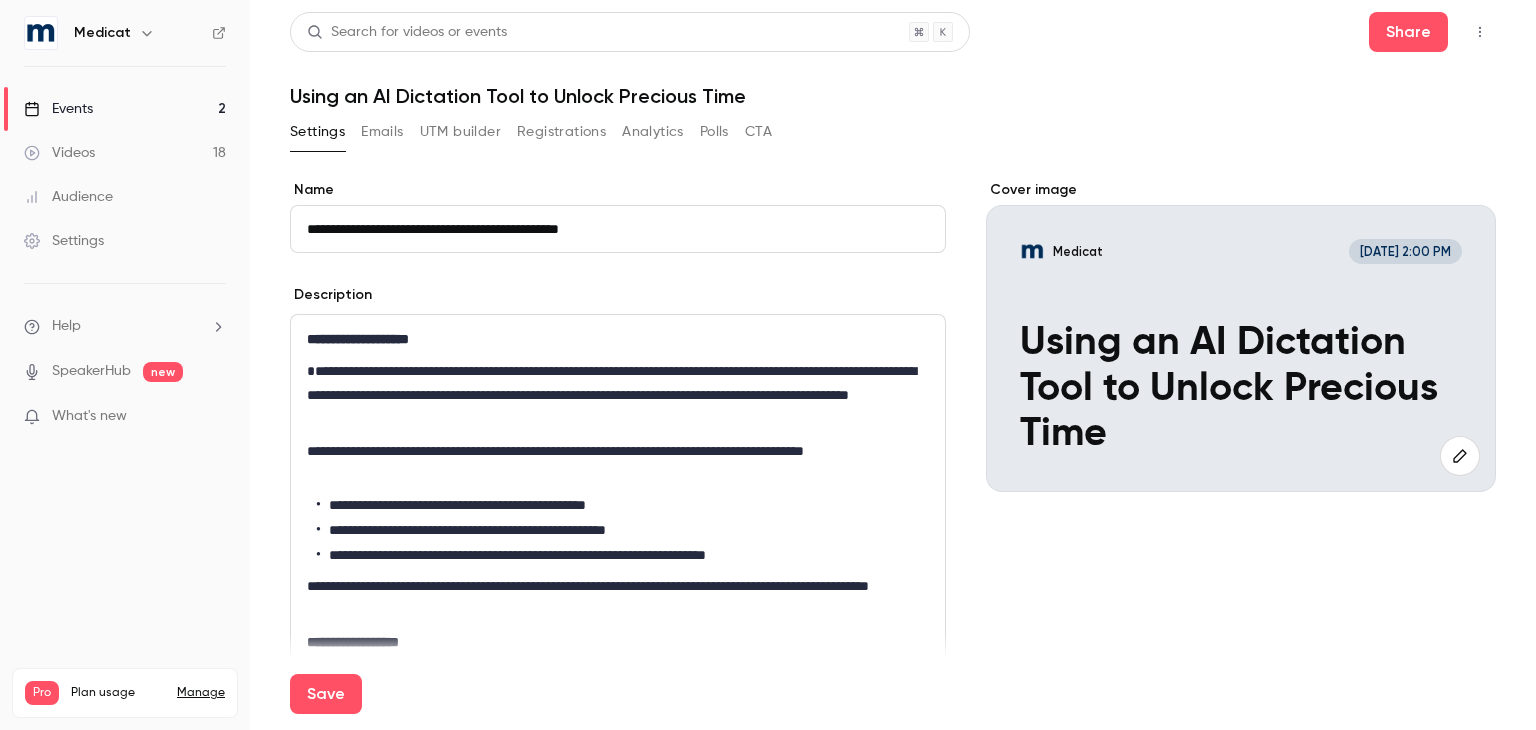 click on "**********" at bounding box center [618, 229] 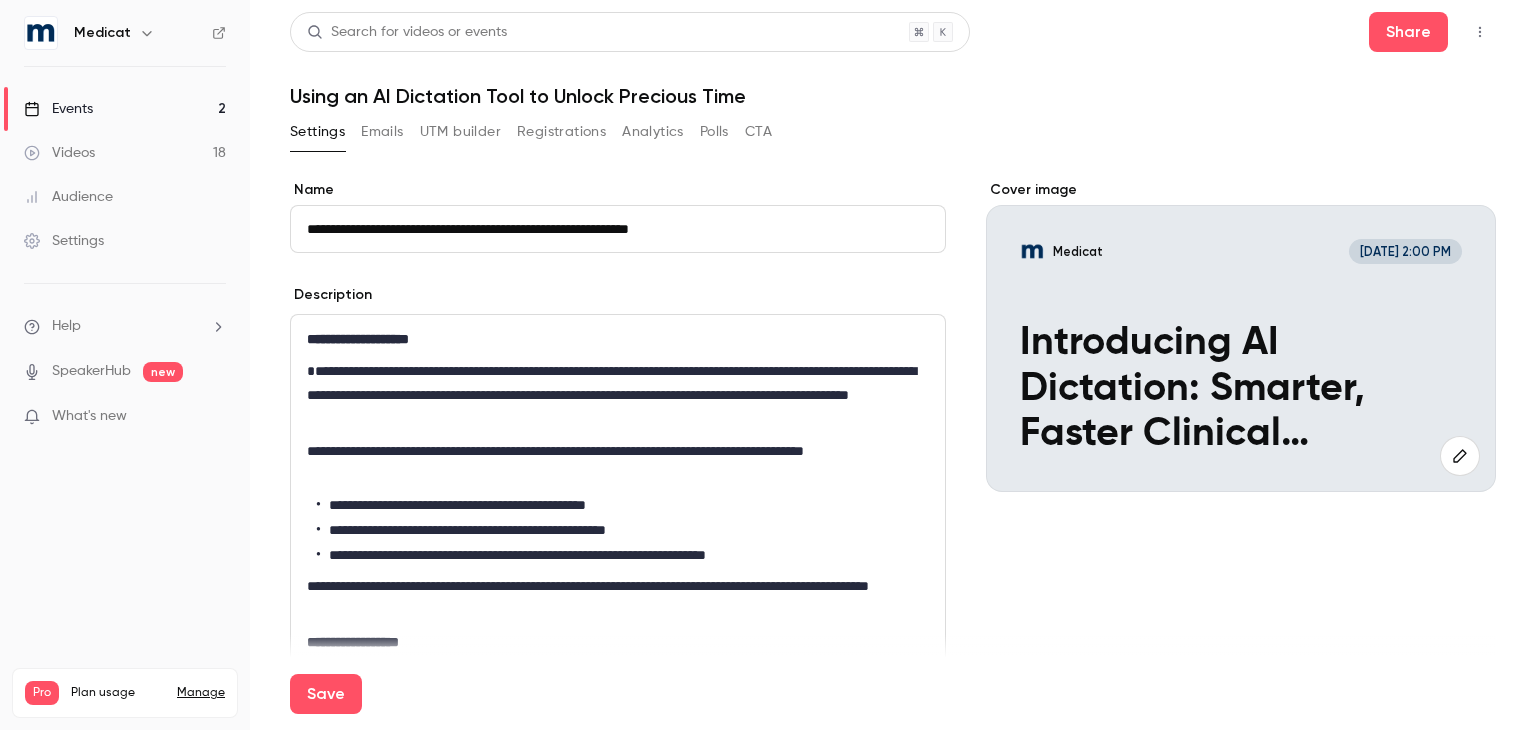 type on "**********" 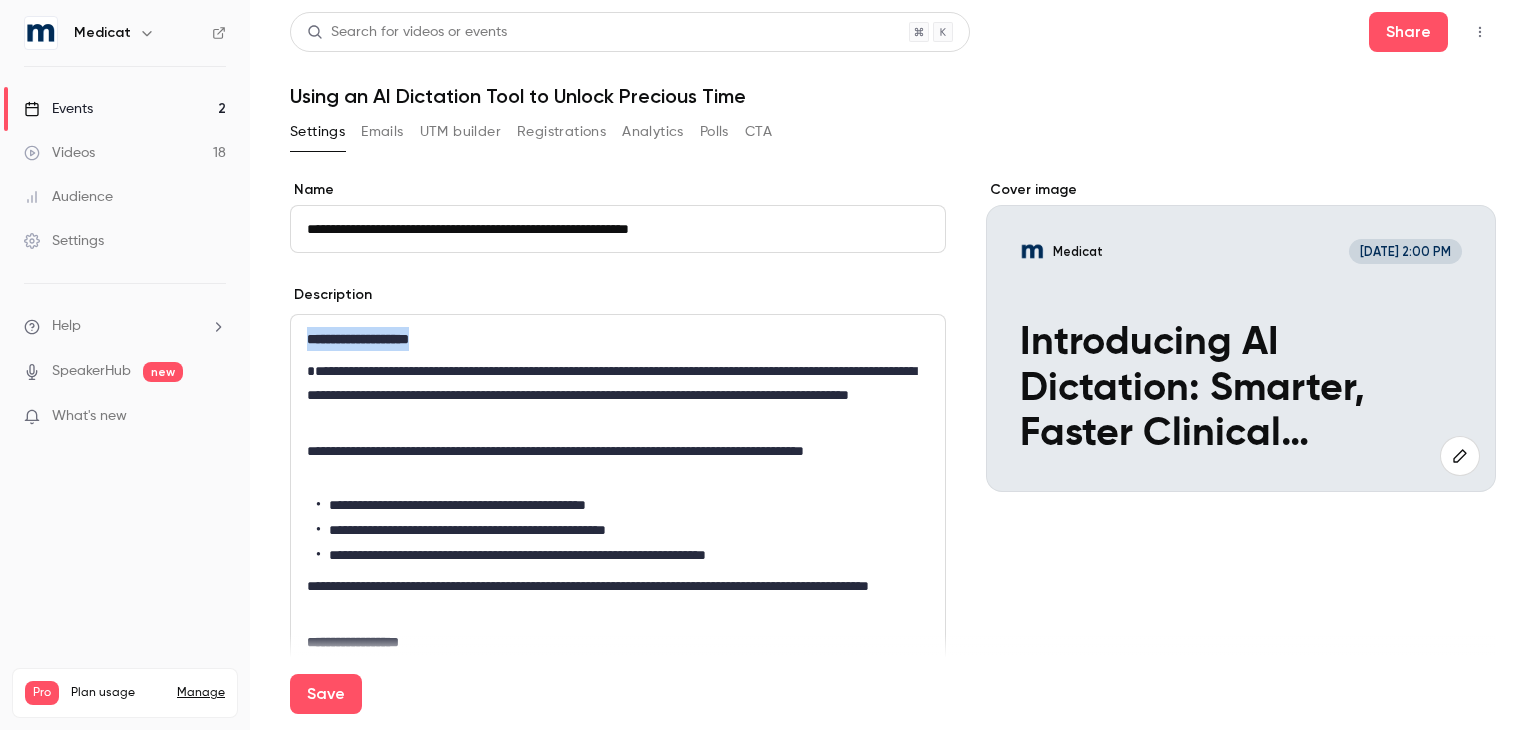 drag, startPoint x: 490, startPoint y: 329, endPoint x: 297, endPoint y: 321, distance: 193.16573 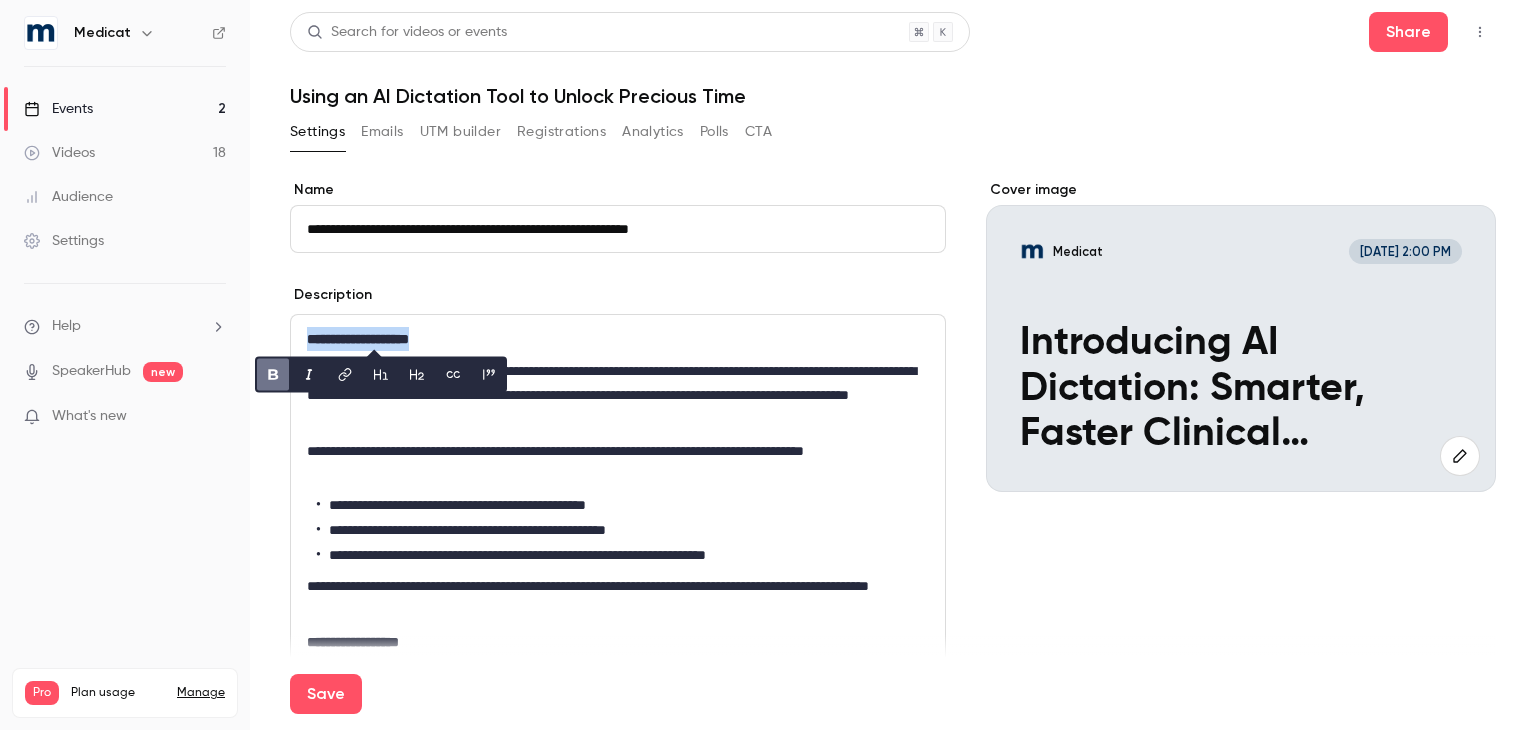 type 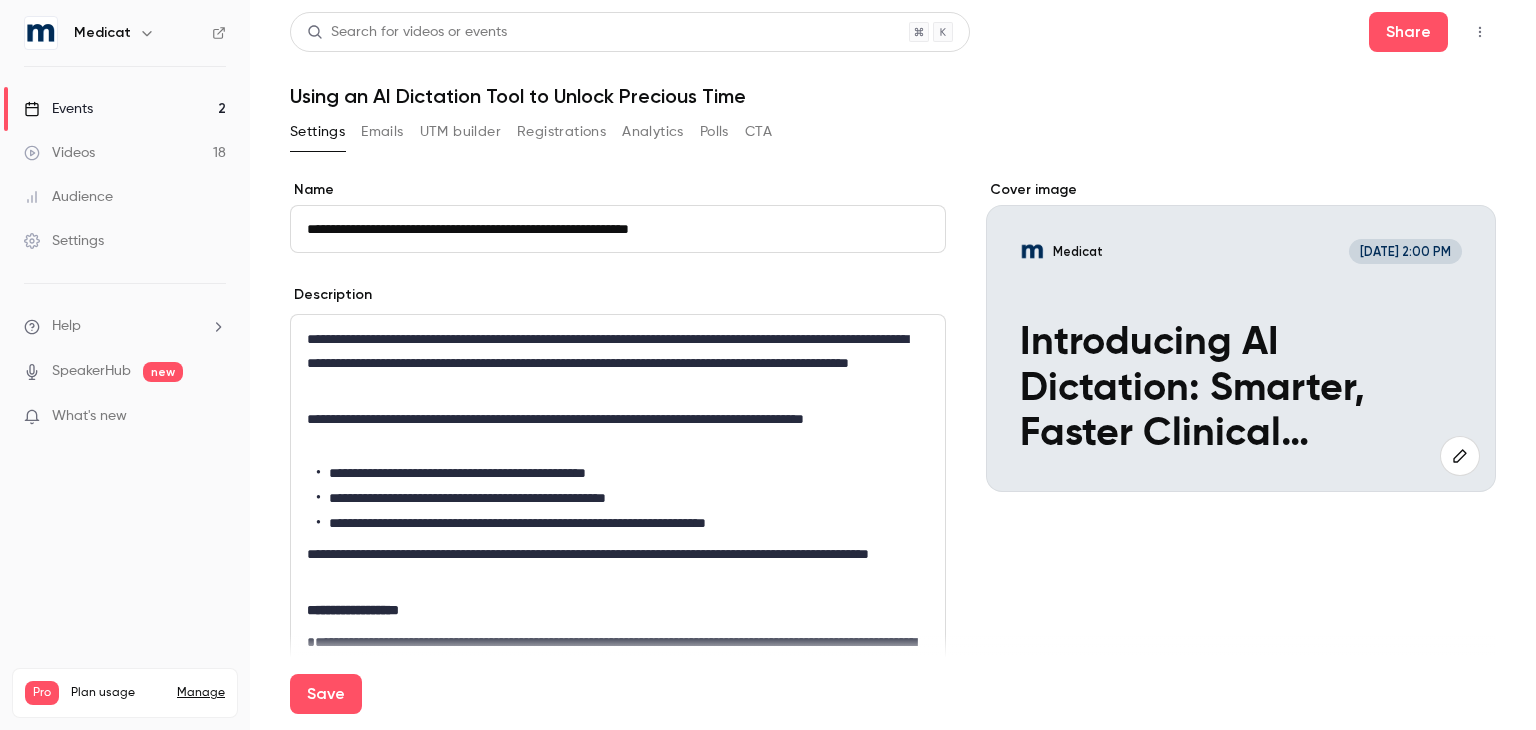 click on "**********" at bounding box center [613, 363] 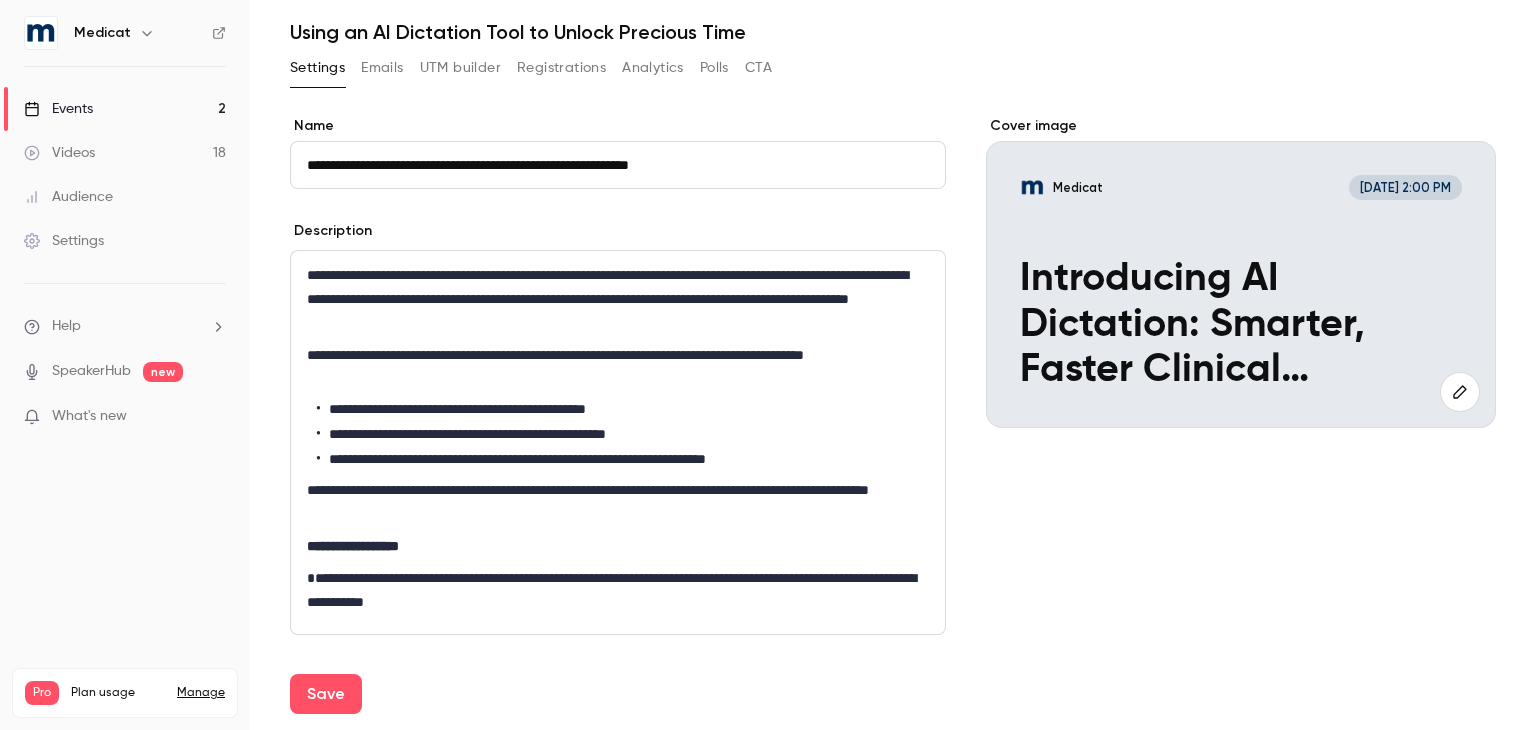 scroll, scrollTop: 66, scrollLeft: 0, axis: vertical 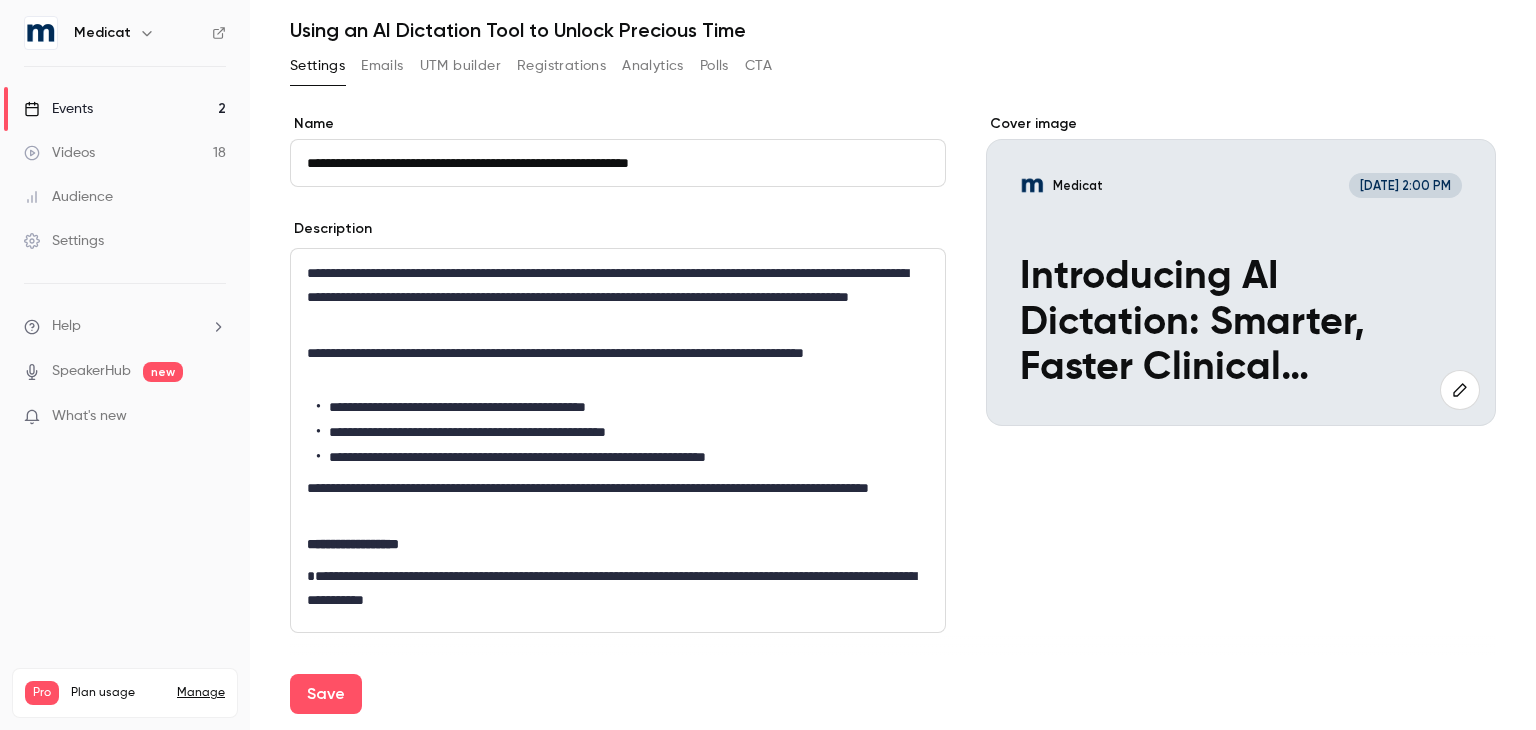 click on "**********" at bounding box center (613, 365) 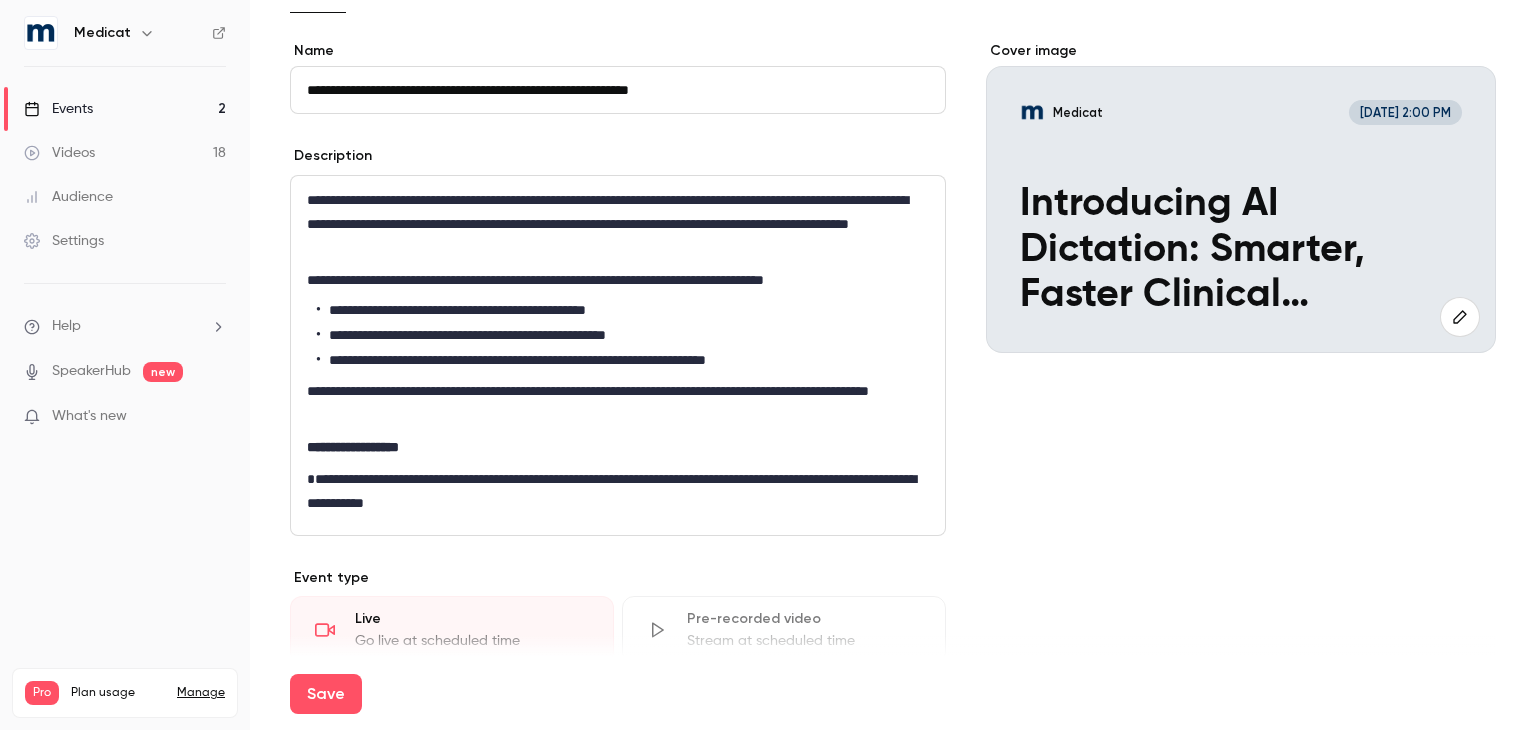 scroll, scrollTop: 143, scrollLeft: 0, axis: vertical 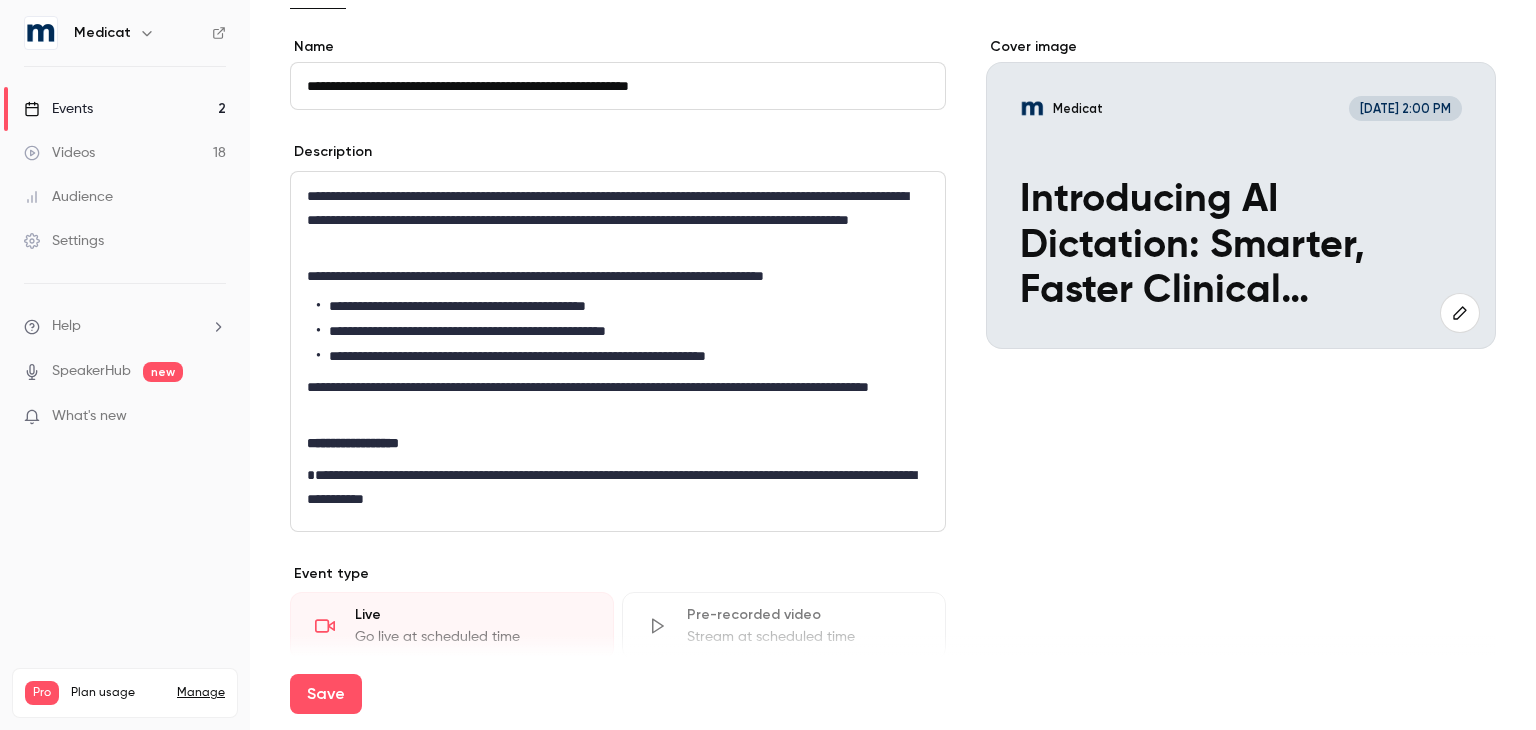 click on "**********" at bounding box center [613, 399] 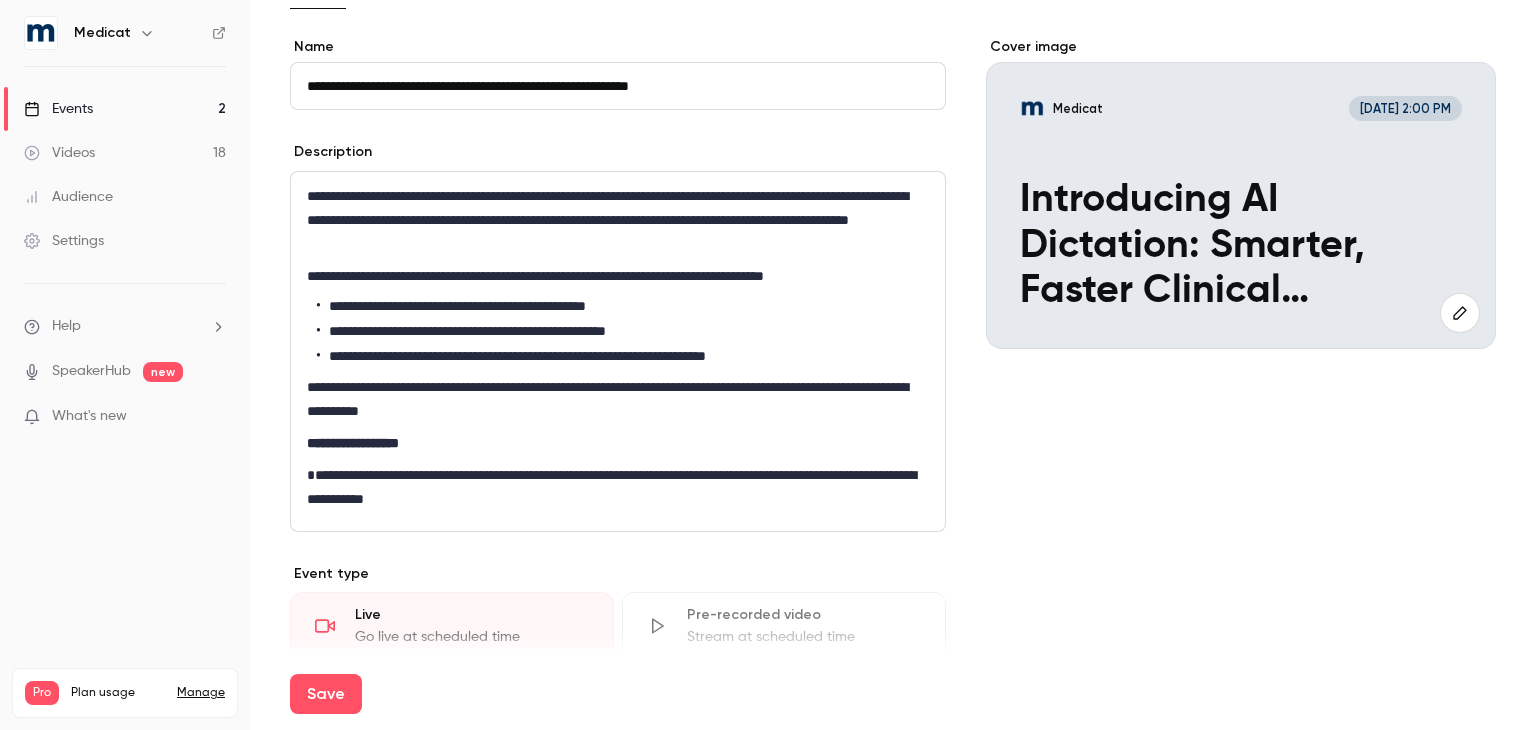 click on "**********" at bounding box center [613, 399] 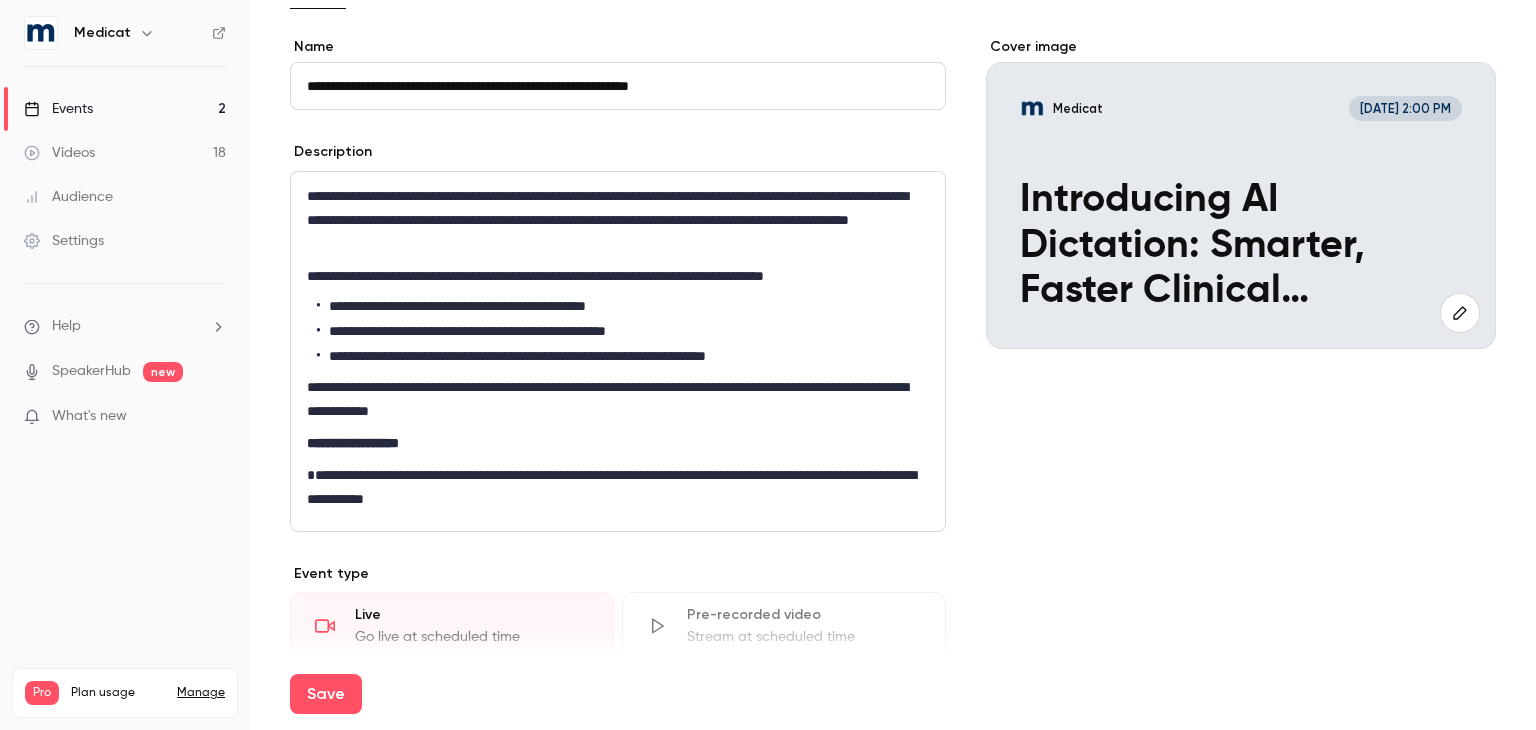click on "**********" at bounding box center [613, 399] 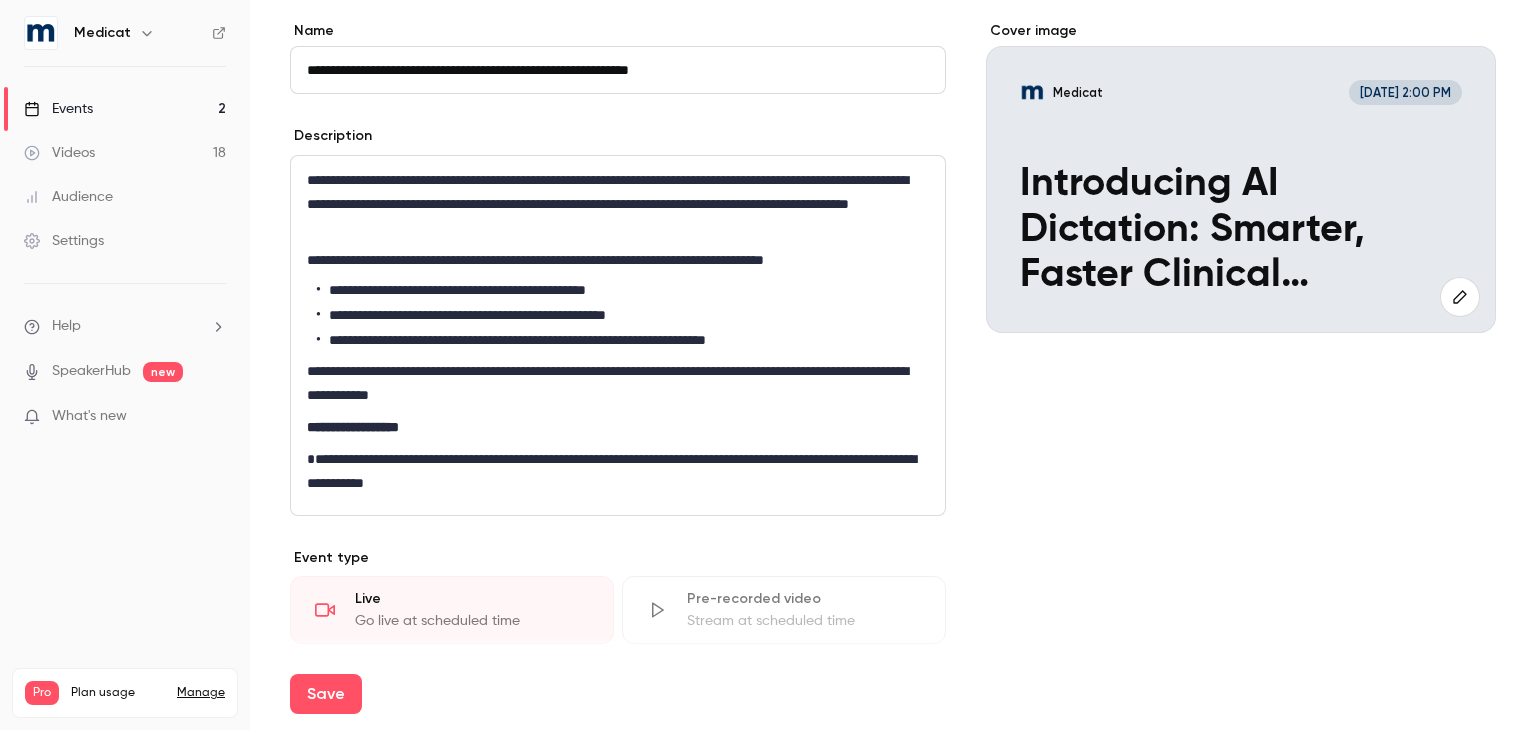 click on "**********" at bounding box center (613, 471) 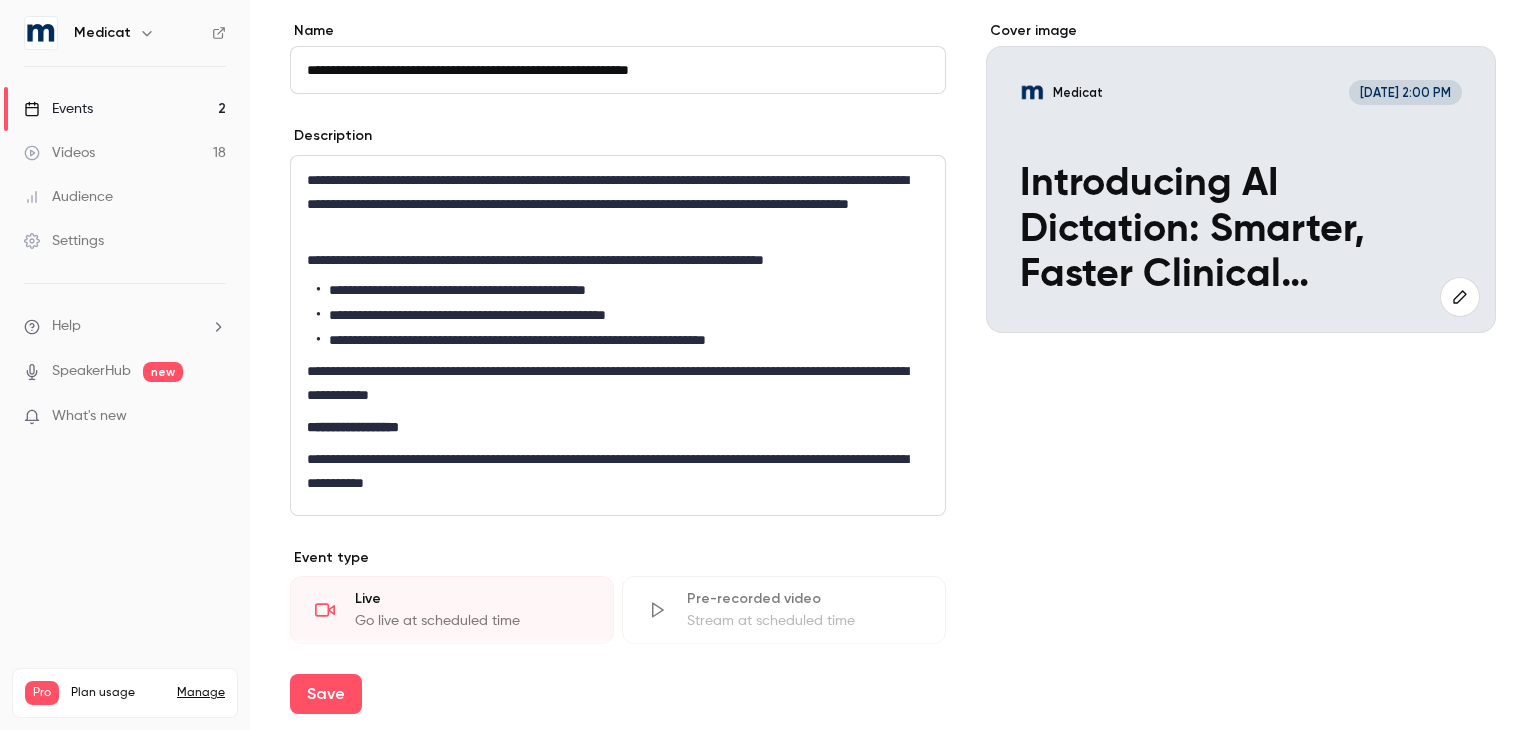 click on "**********" at bounding box center [613, 471] 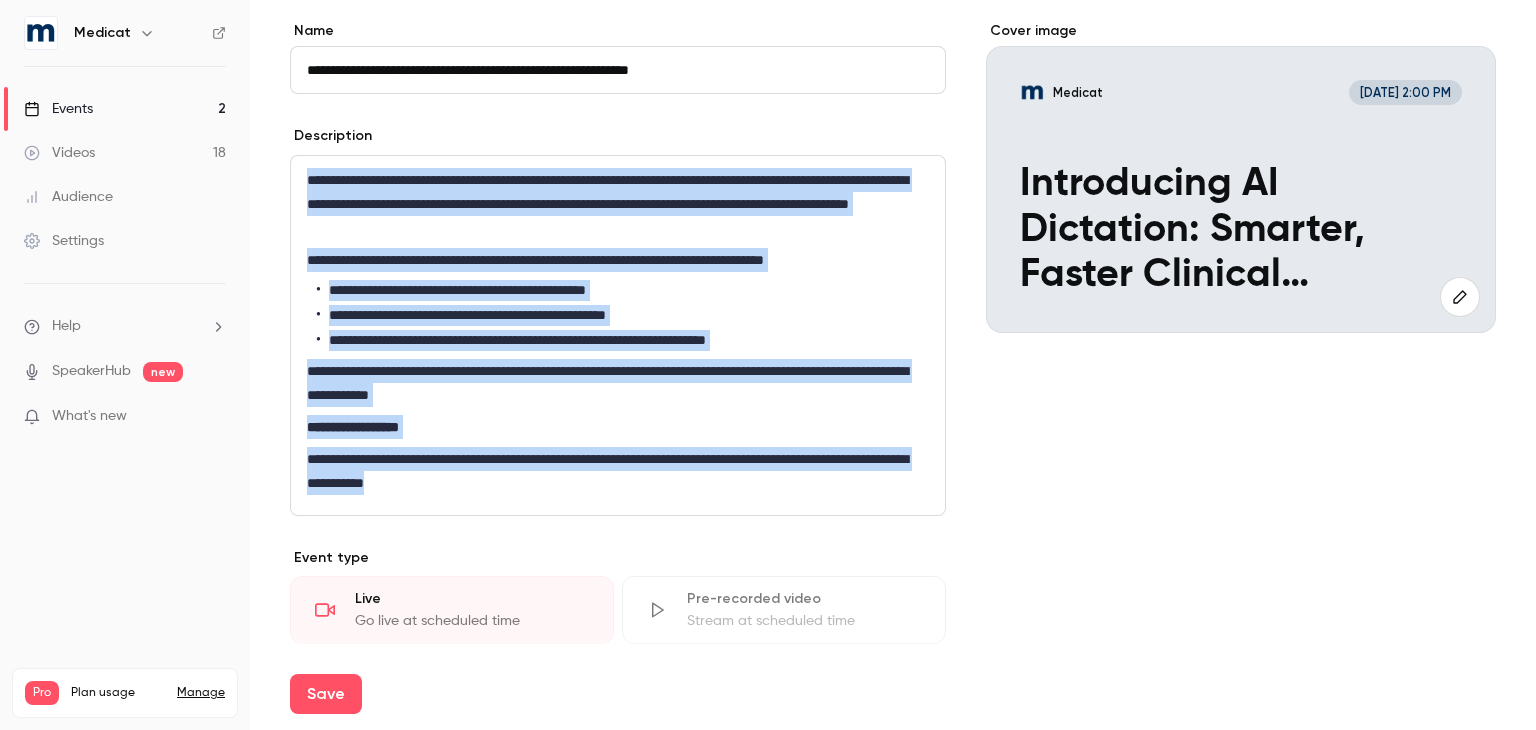 drag, startPoint x: 634, startPoint y: 482, endPoint x: 271, endPoint y: 183, distance: 470.28714 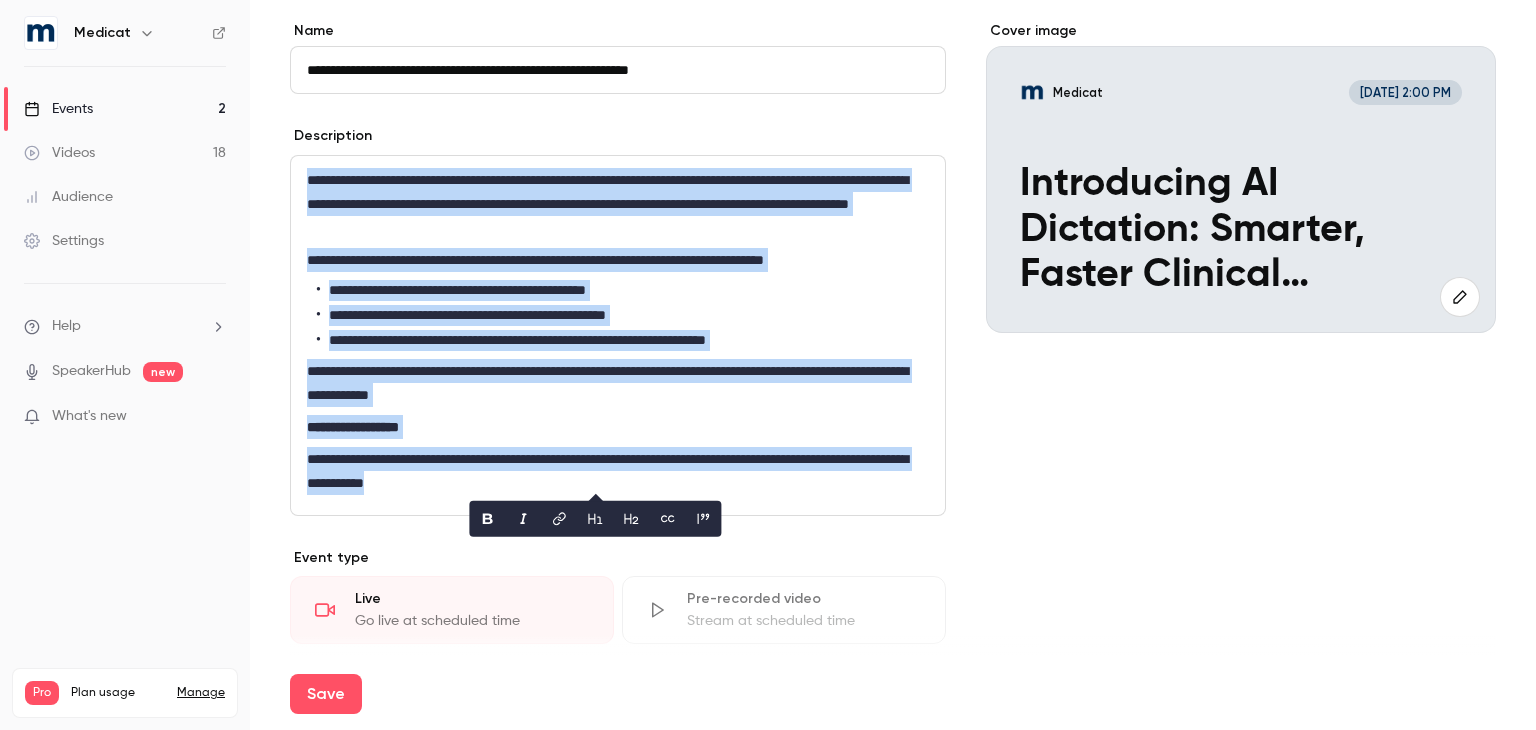 copy on "**********" 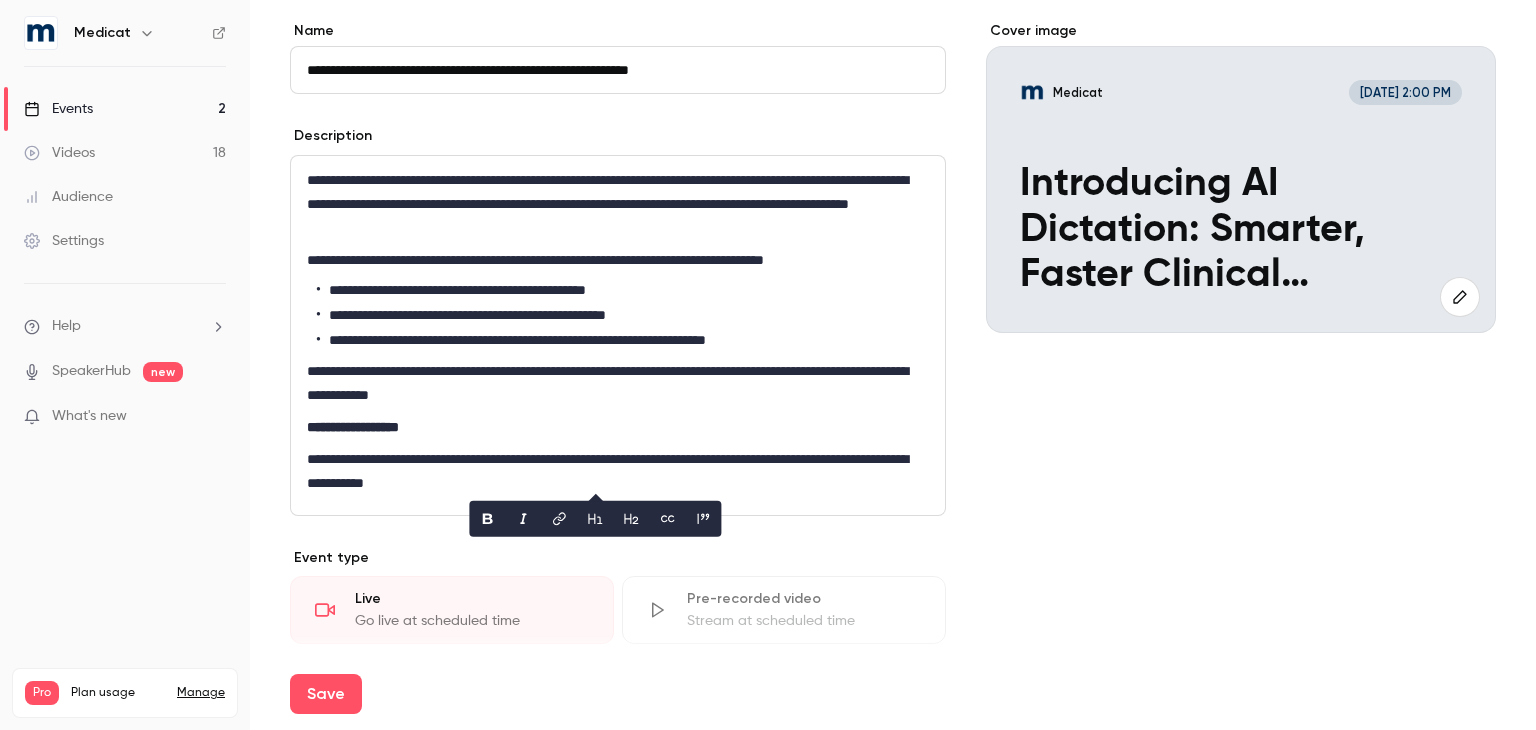 click on "Cover image Medicat [DATE] 2:00 PM Introducing AI Dictation: Smarter, Faster Clinical Documentation" at bounding box center [1241, 541] 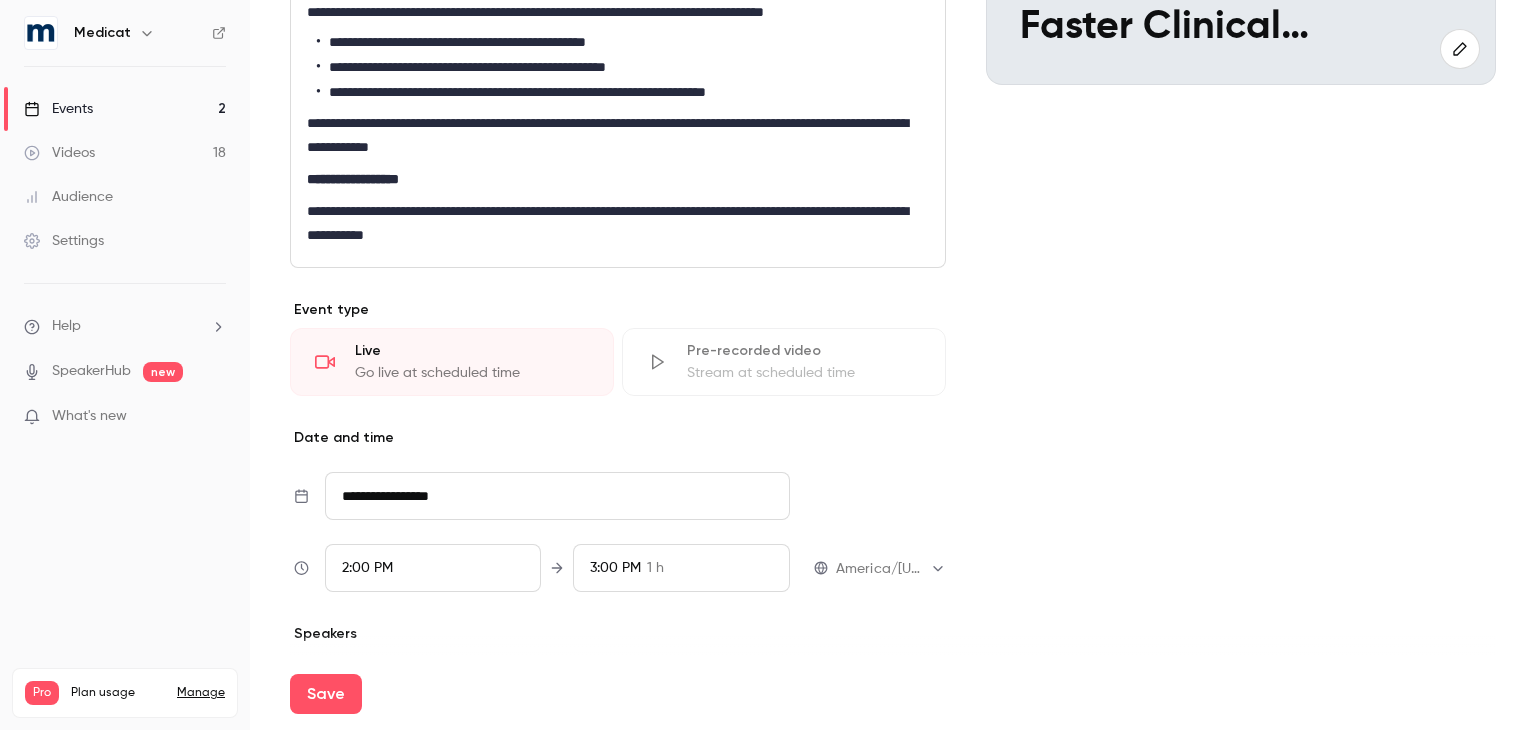 scroll, scrollTop: 594, scrollLeft: 0, axis: vertical 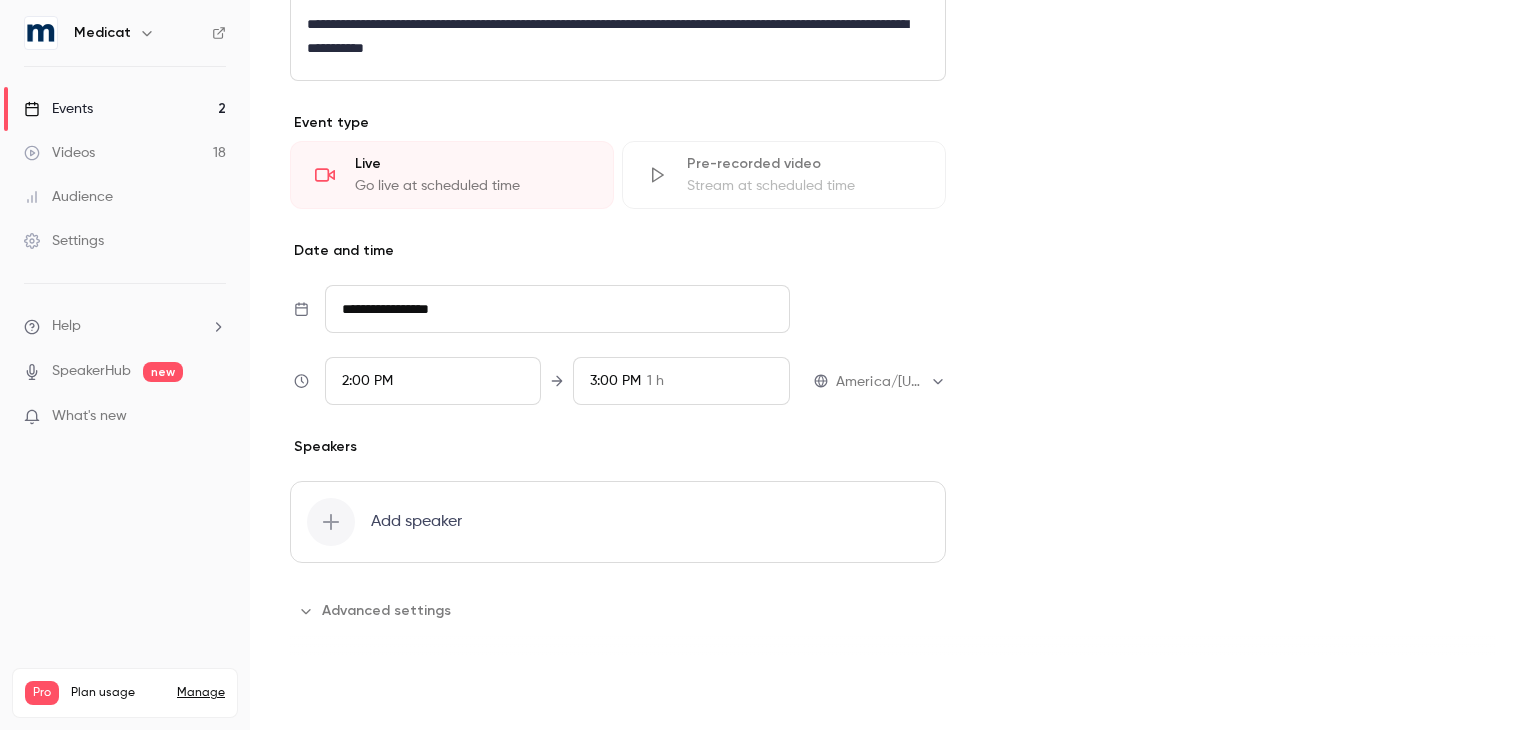 click on "Save" at bounding box center (326, 694) 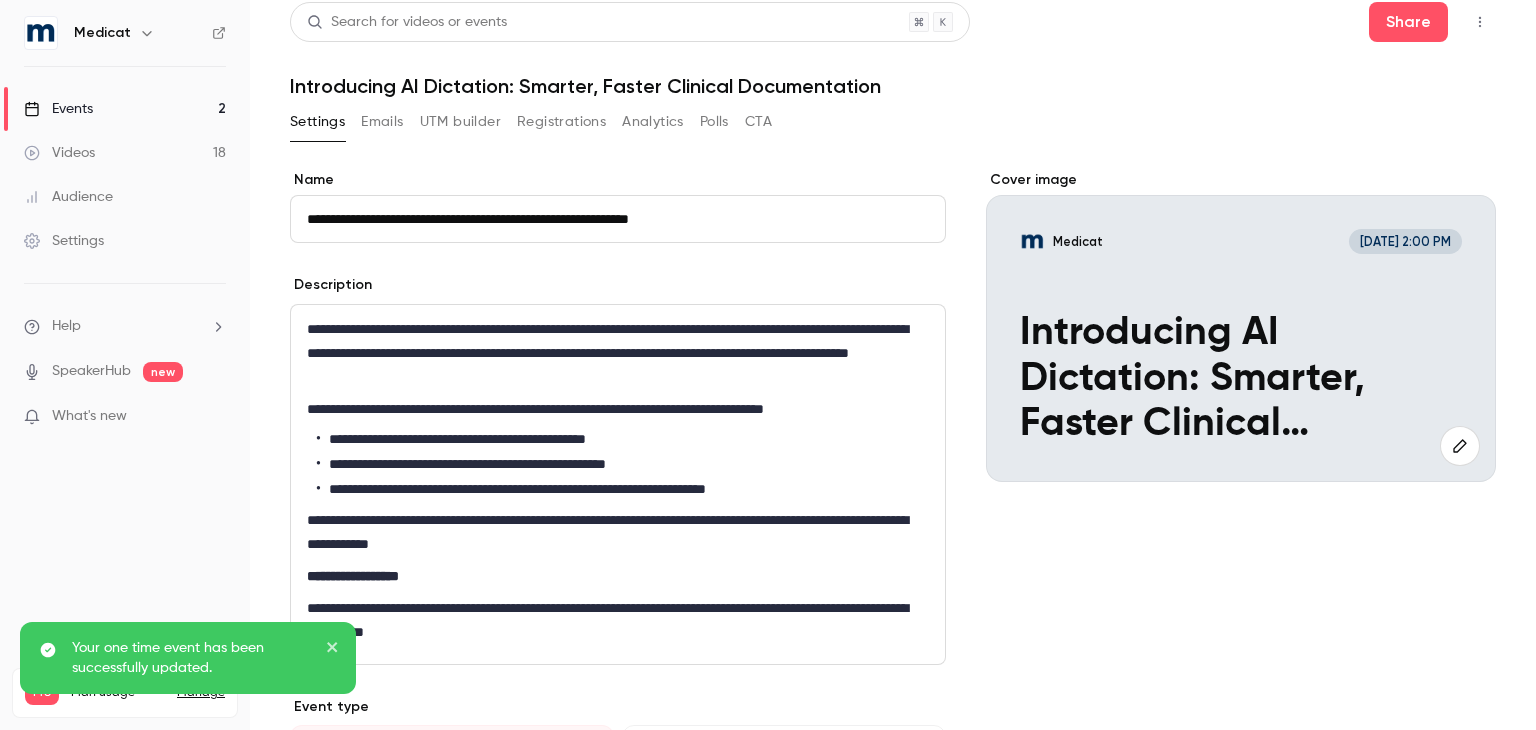 scroll, scrollTop: 0, scrollLeft: 0, axis: both 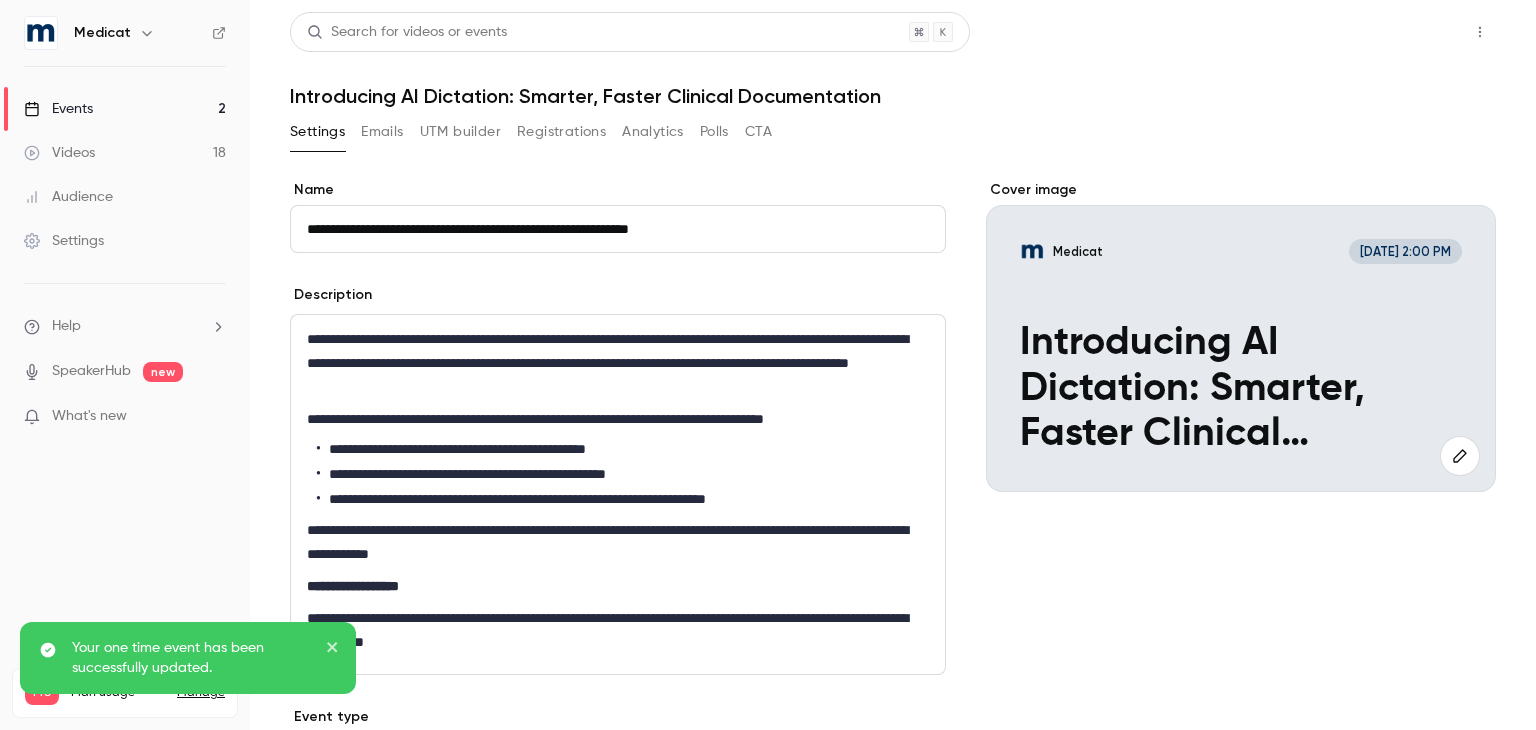 click on "Share" at bounding box center [1408, 32] 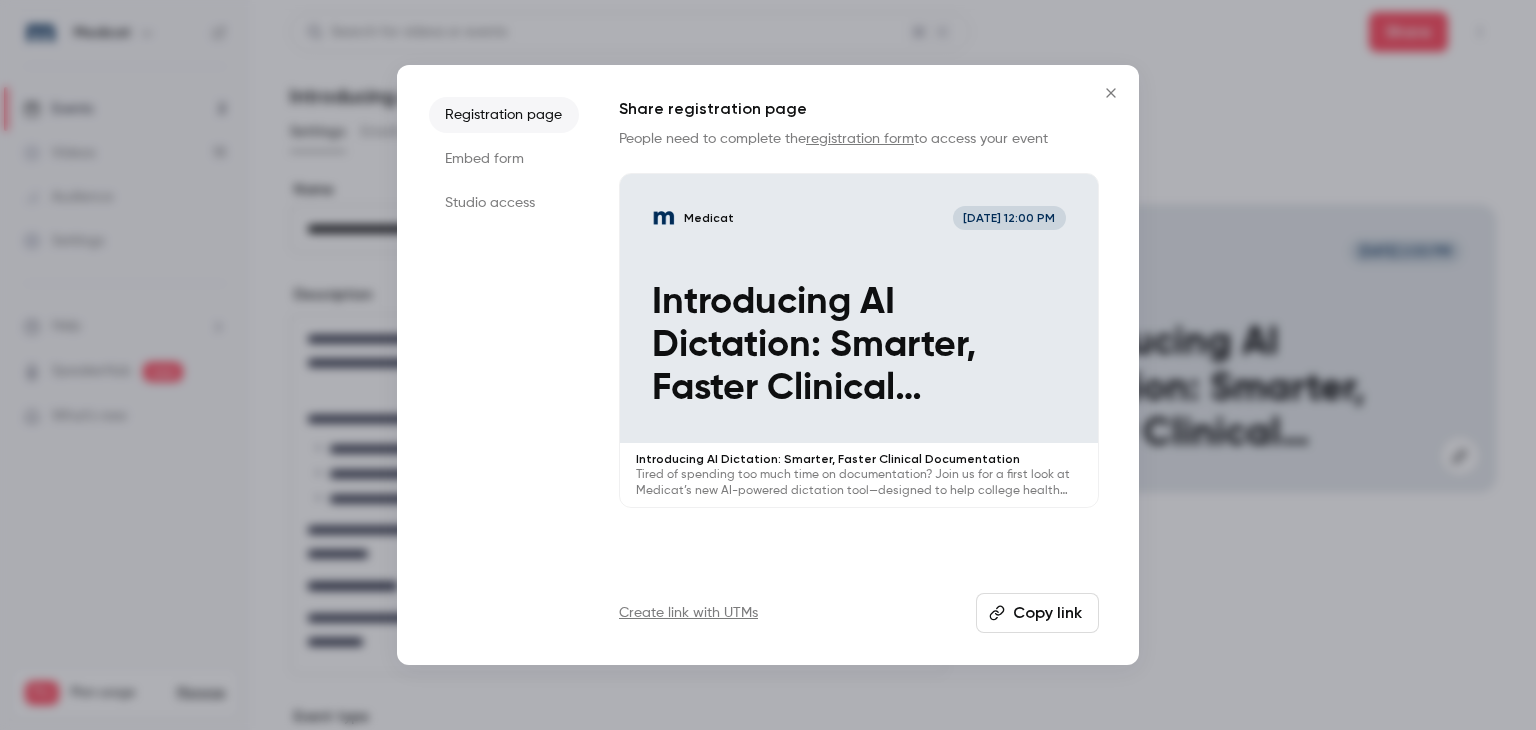 click on "Copy link" at bounding box center (1037, 613) 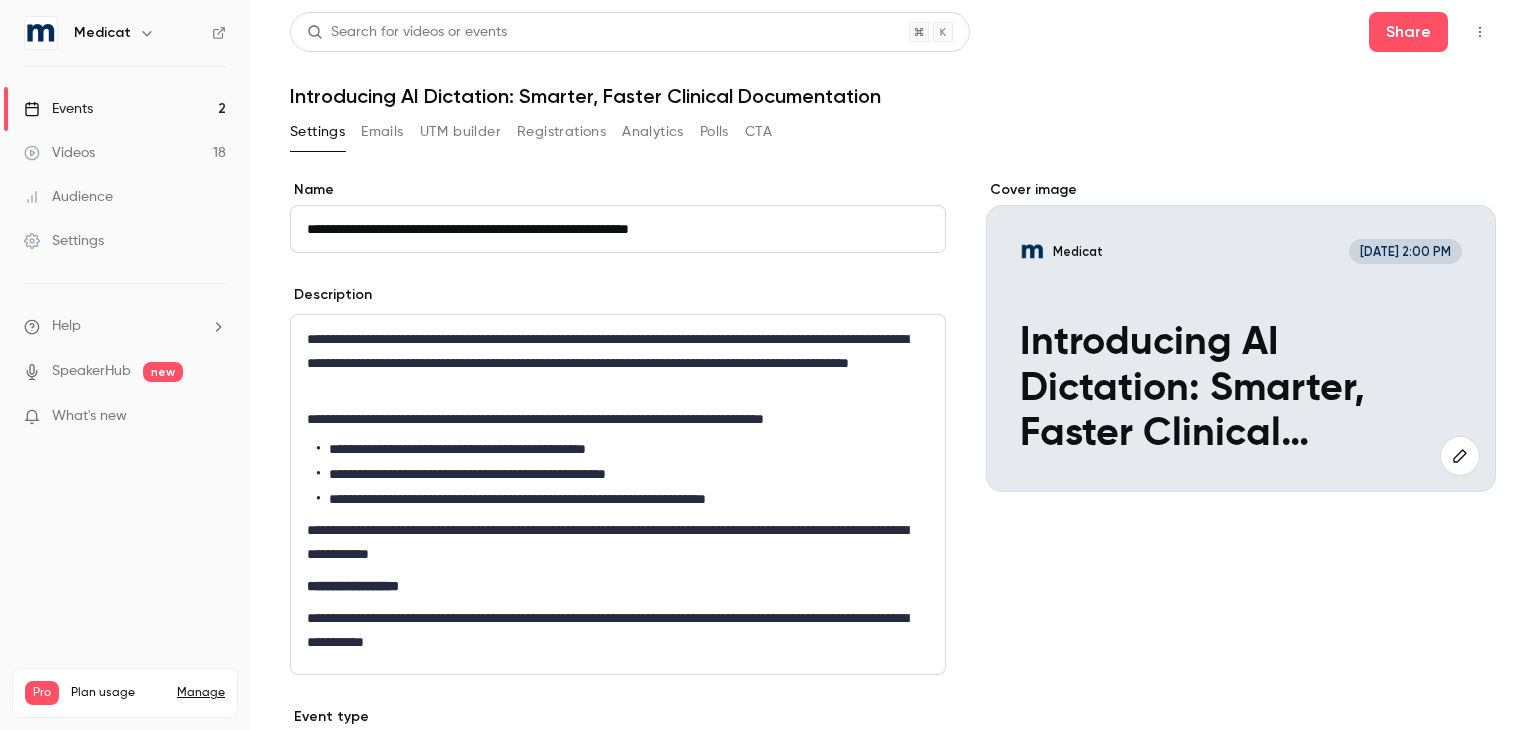 click on "**********" at bounding box center [618, 229] 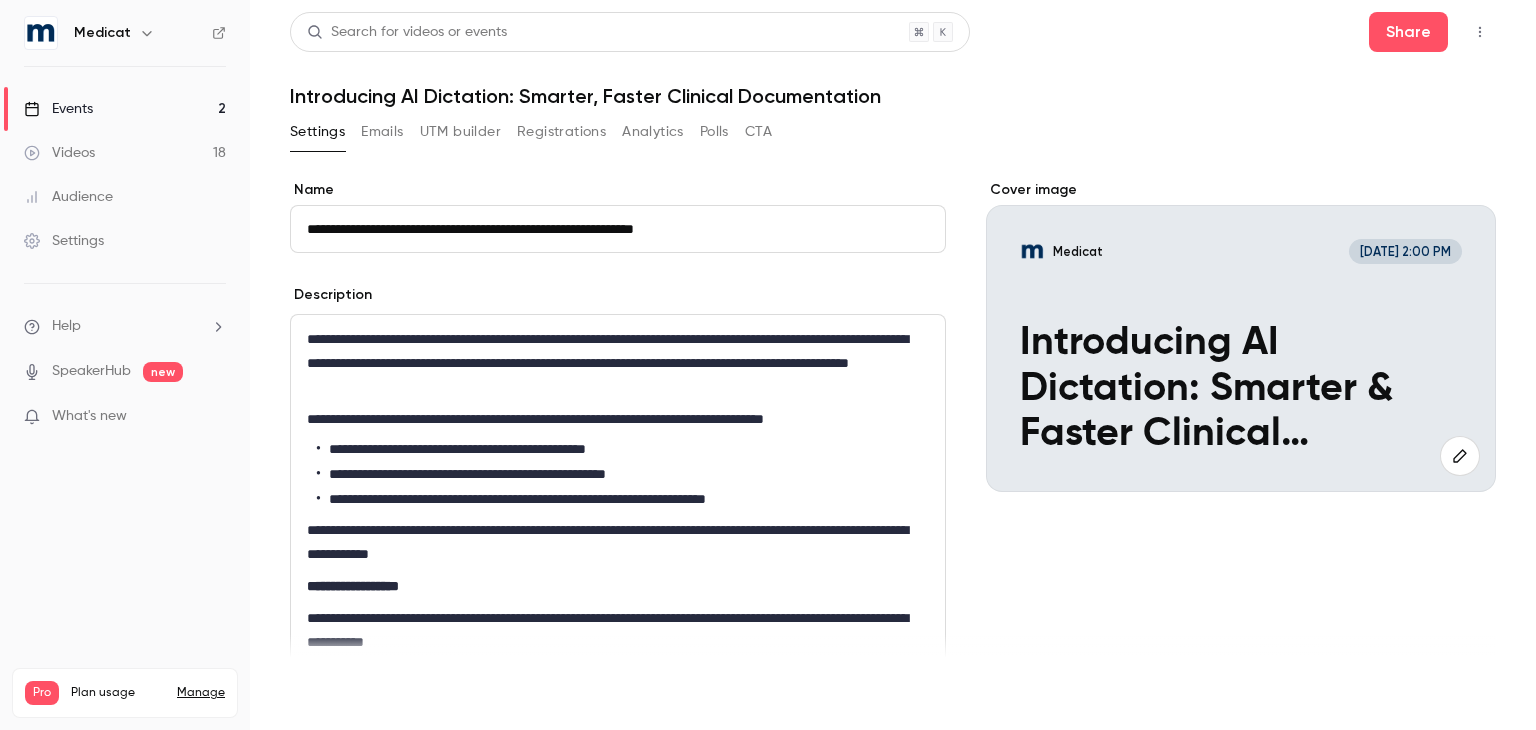 click on "Save" at bounding box center [326, 694] 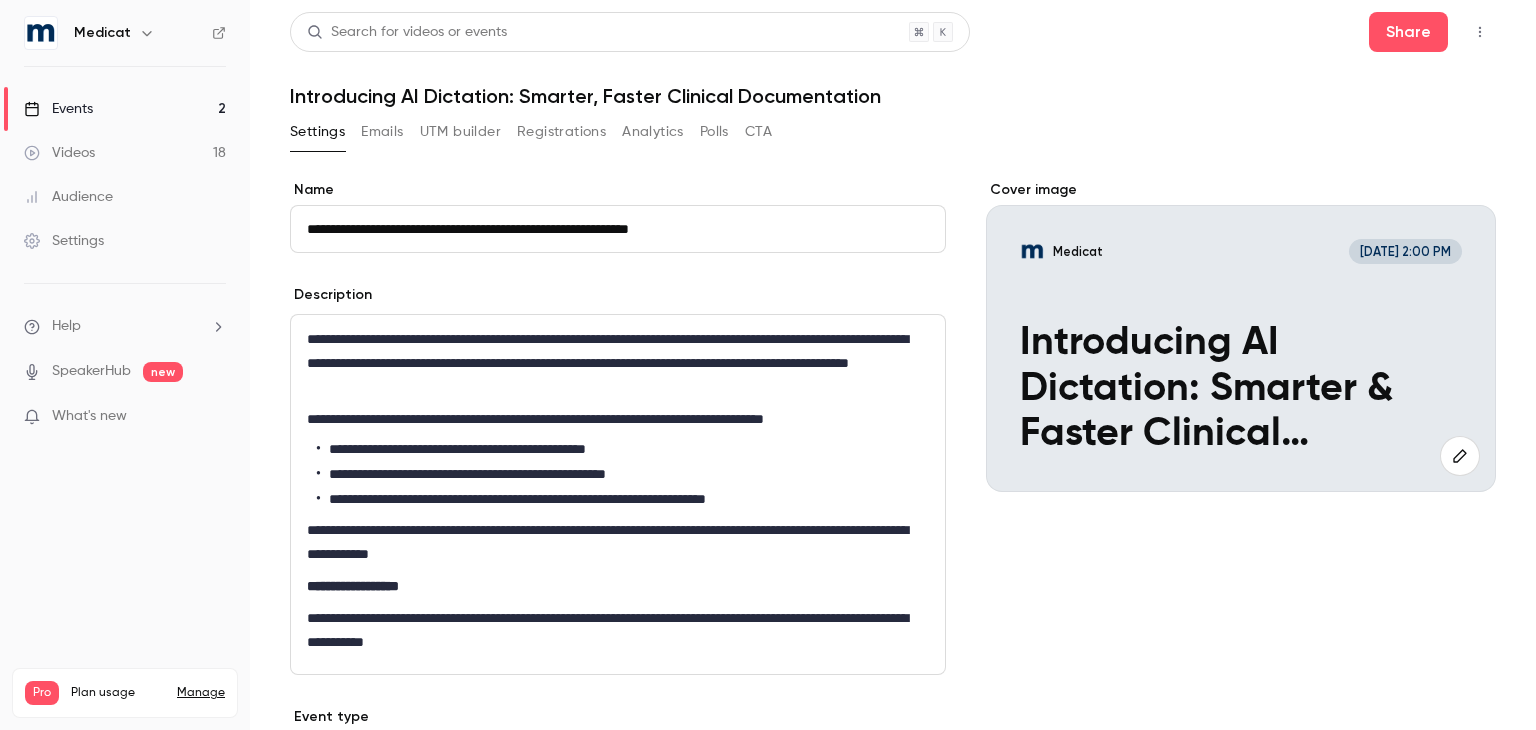 type on "**********" 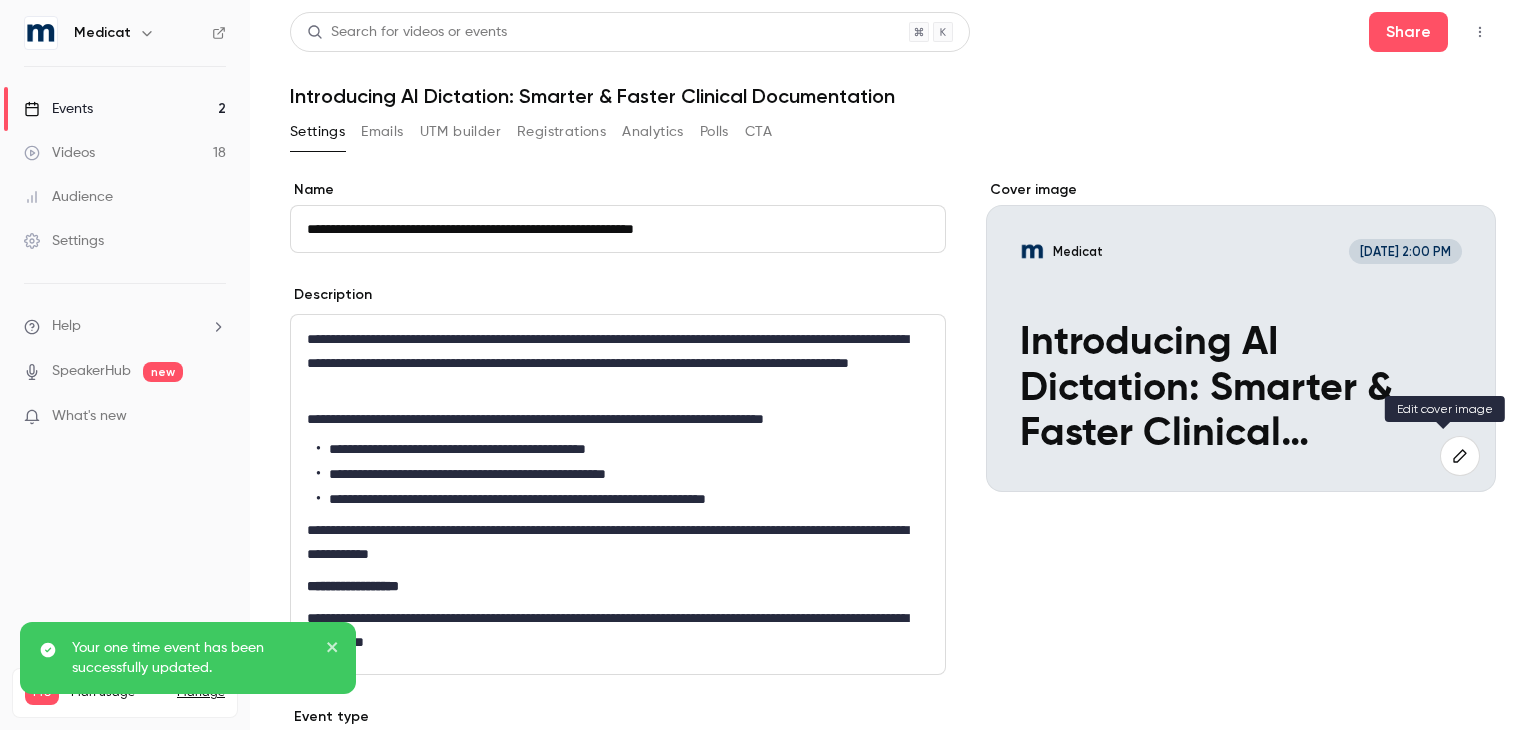 click 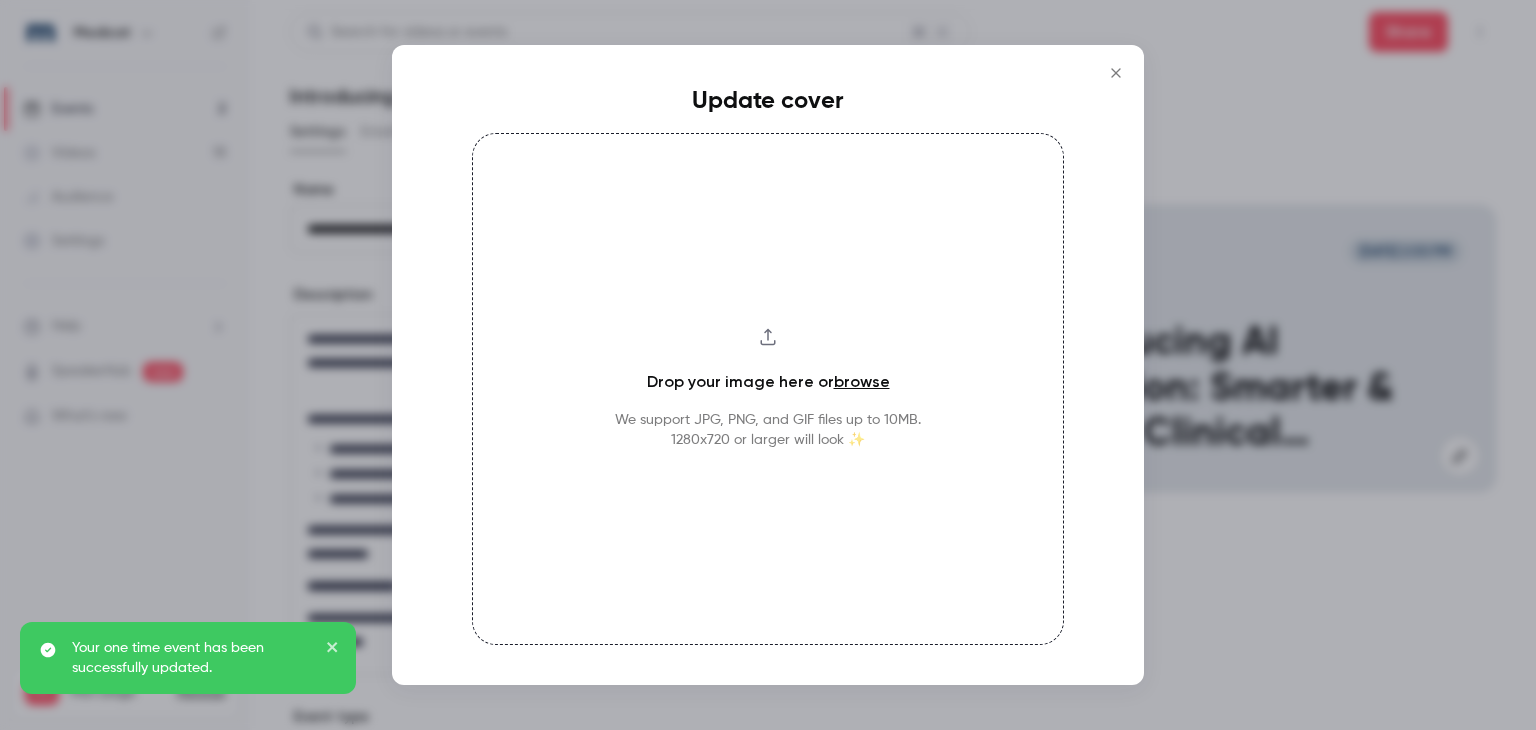 click on "browse" at bounding box center [862, 381] 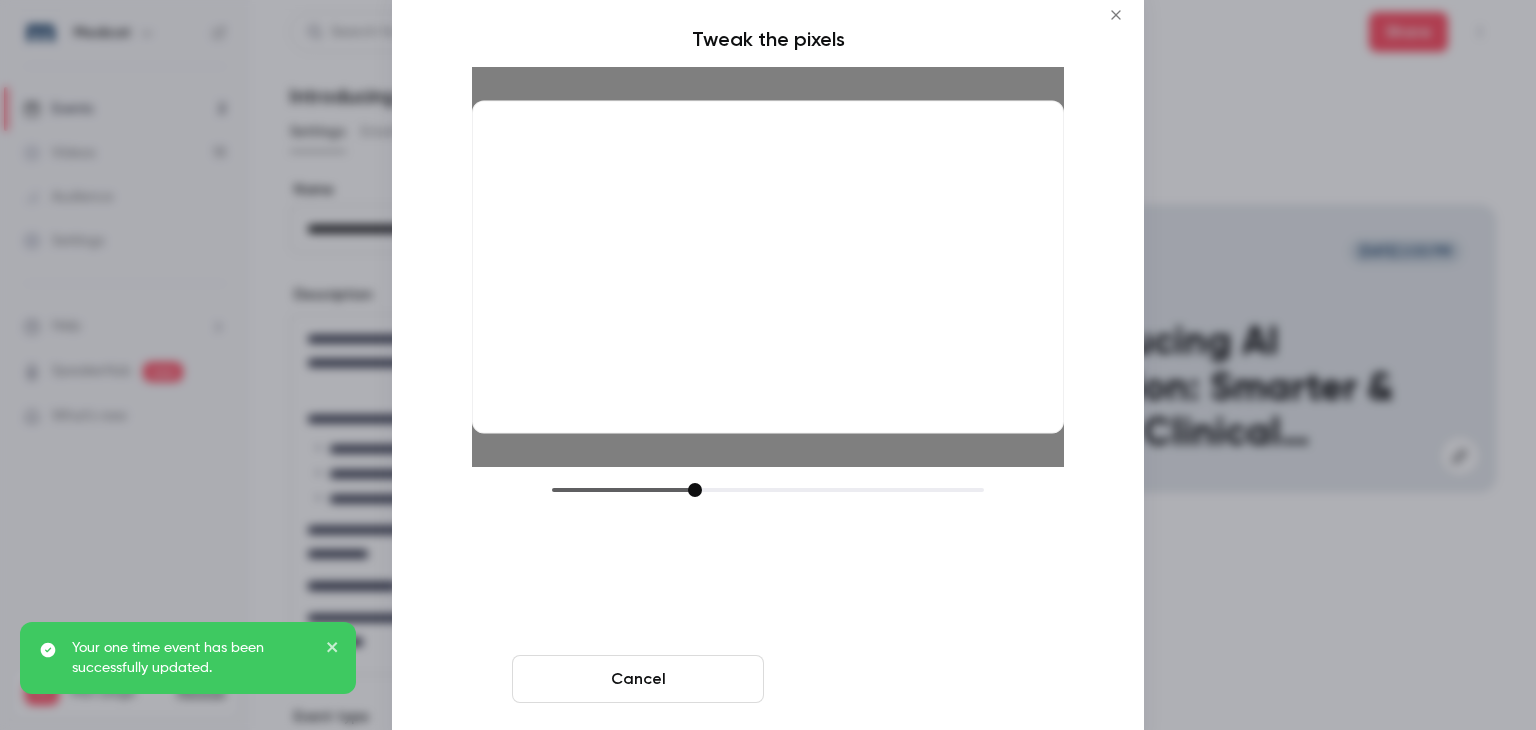 click on "Crop and save" at bounding box center (898, 679) 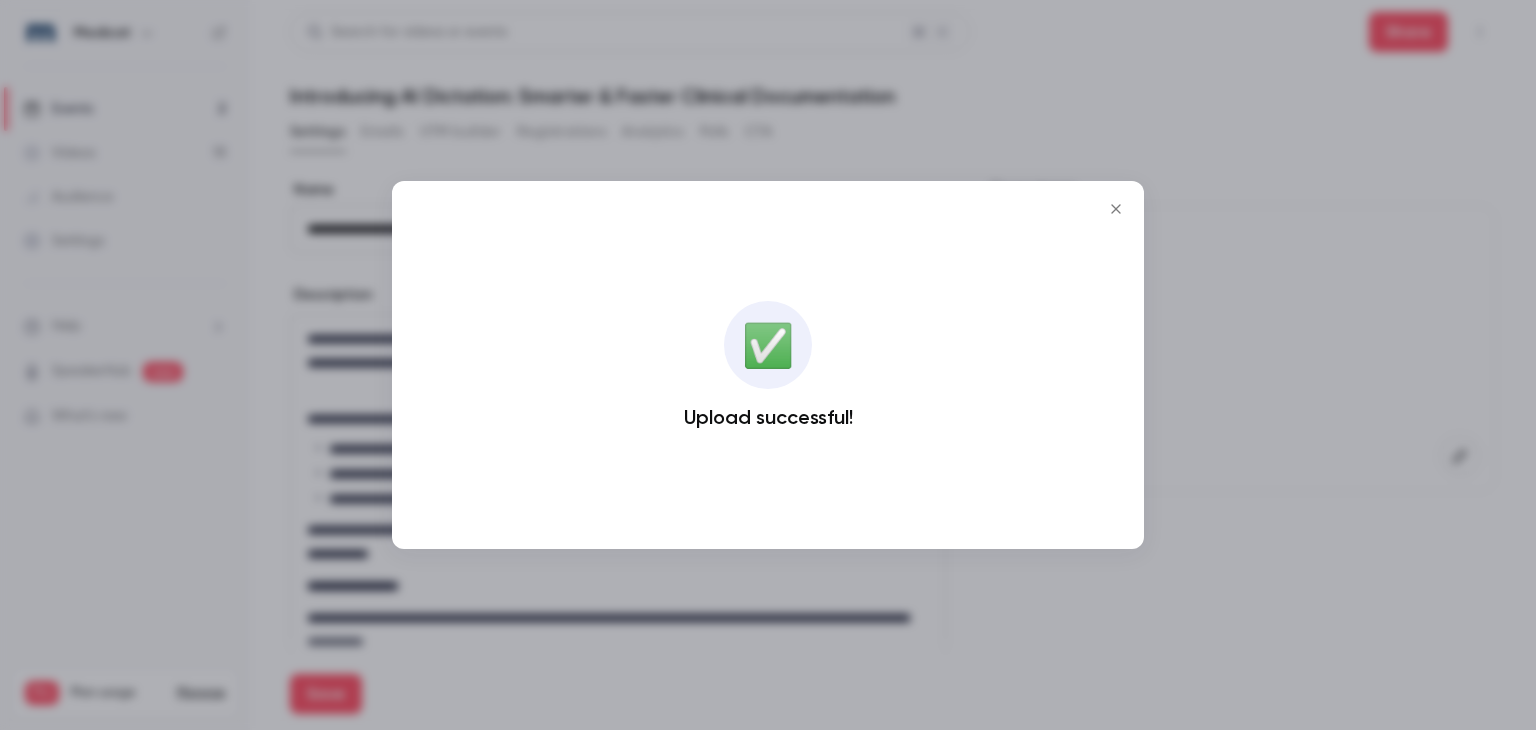 click 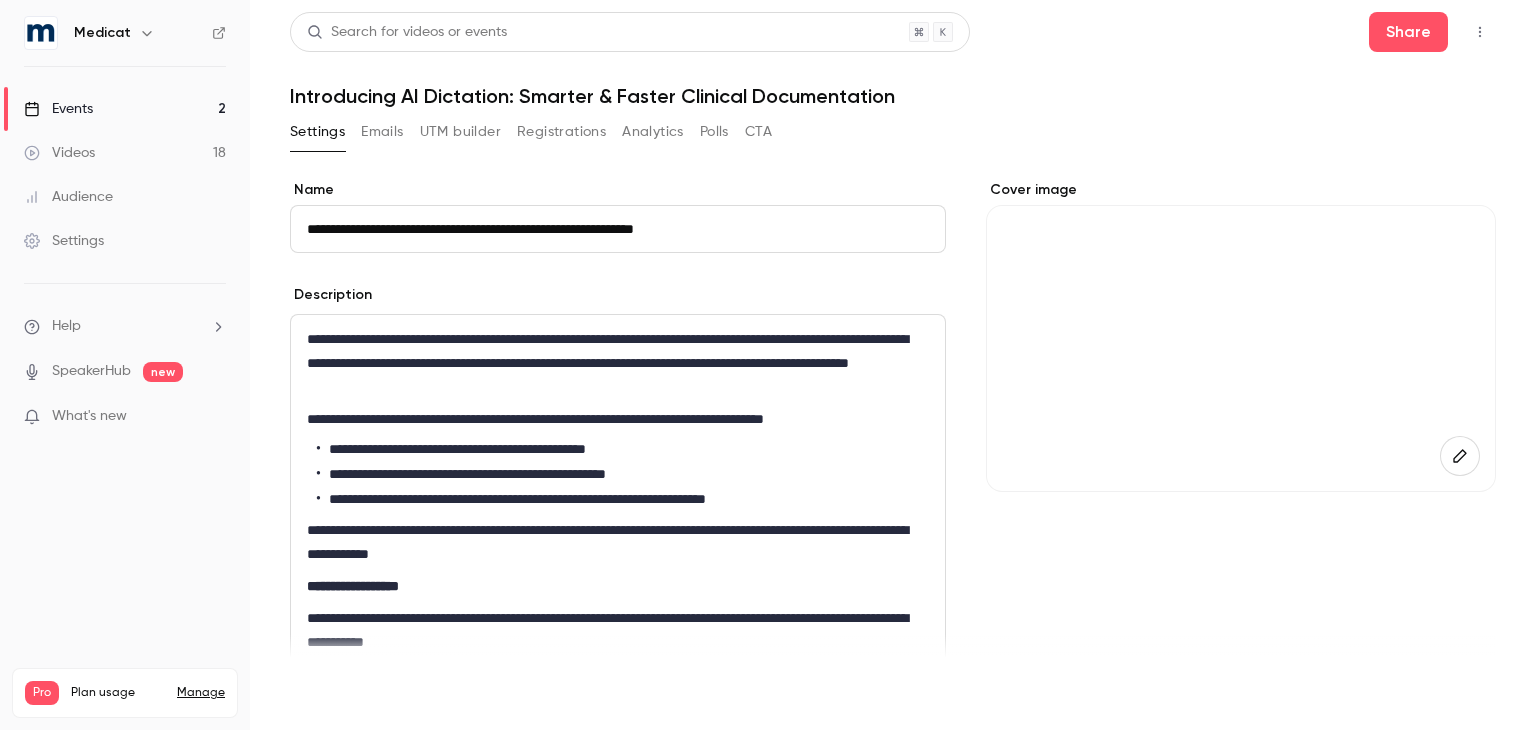 click on "Save" at bounding box center [326, 694] 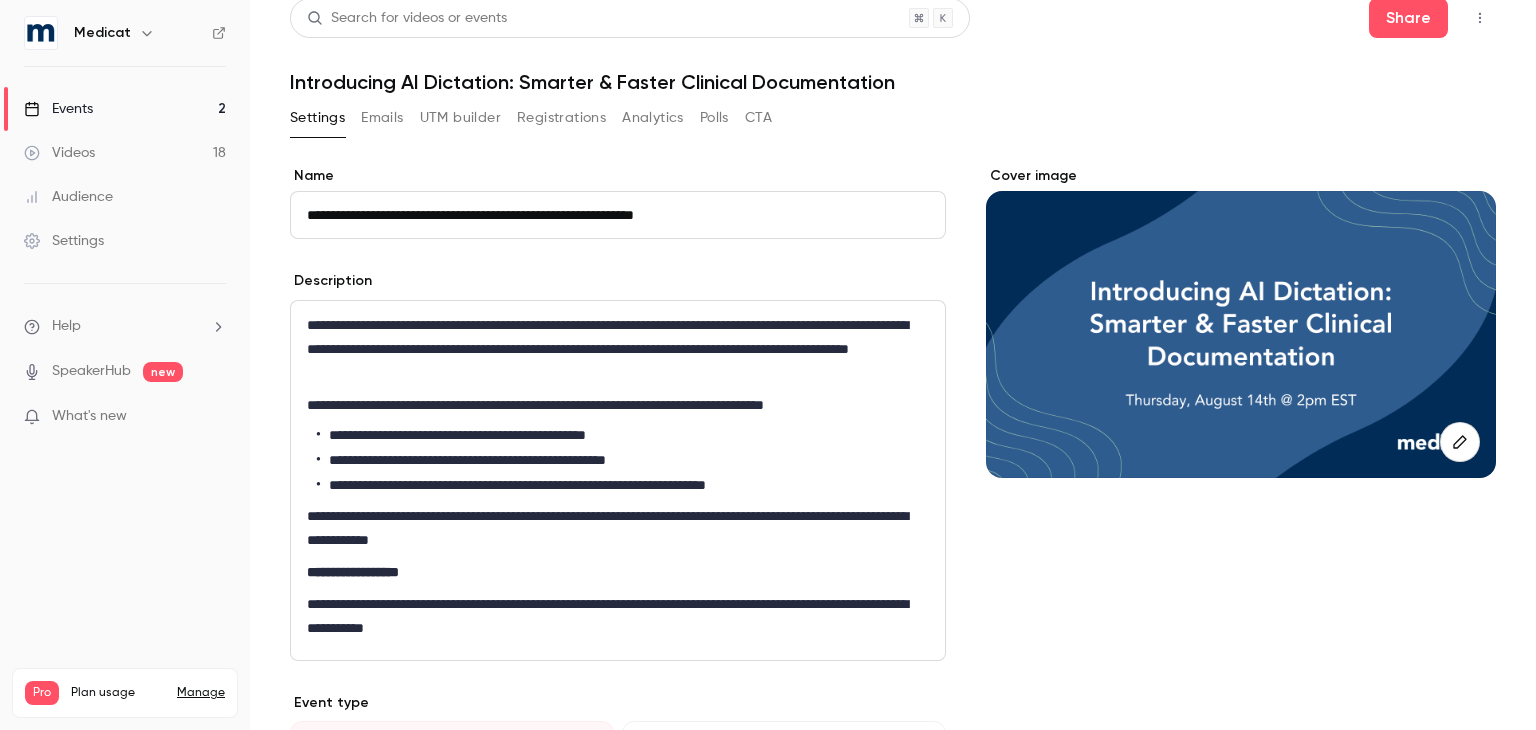 scroll, scrollTop: 0, scrollLeft: 0, axis: both 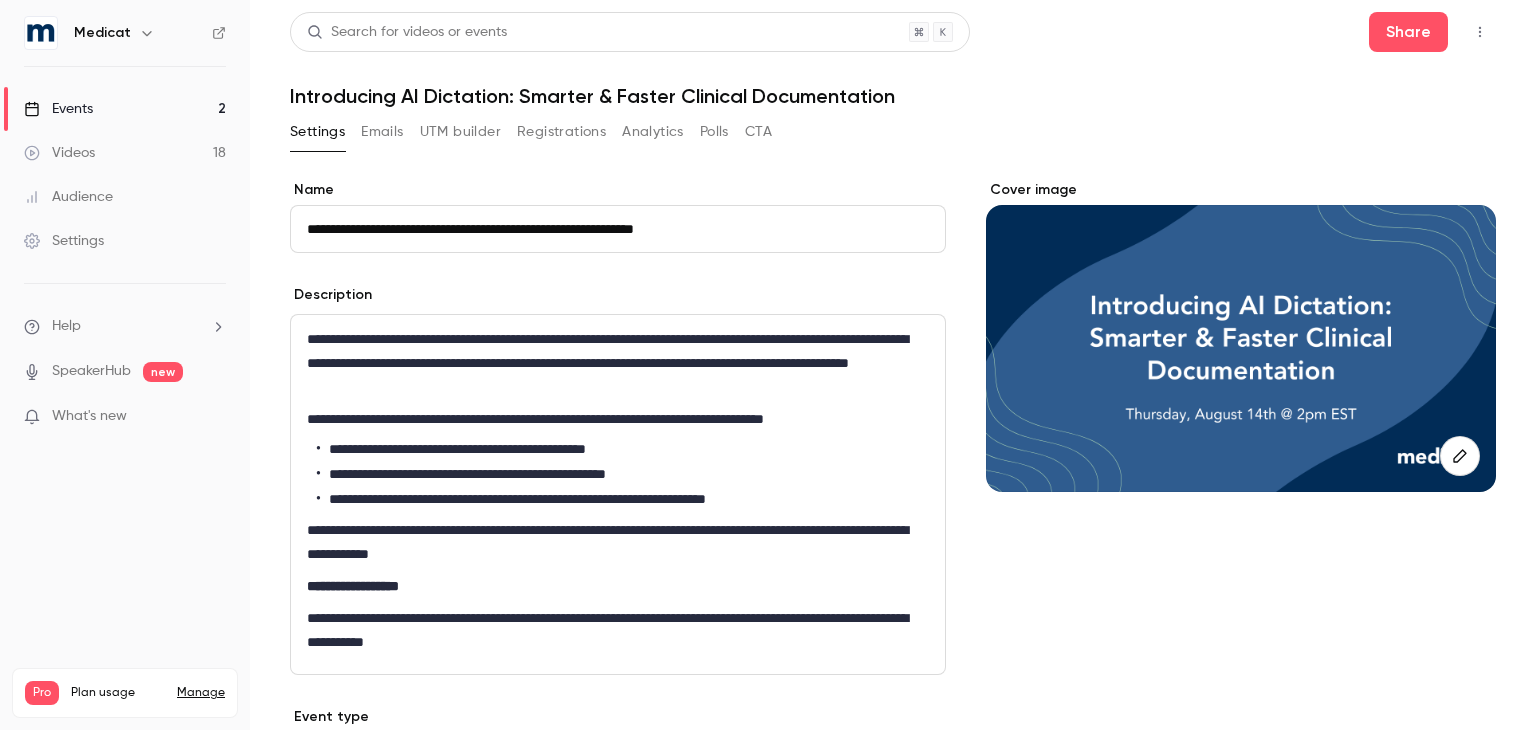 click on "Introducing AI Dictation: Smarter & Faster Clinical Documentation" at bounding box center [893, 96] 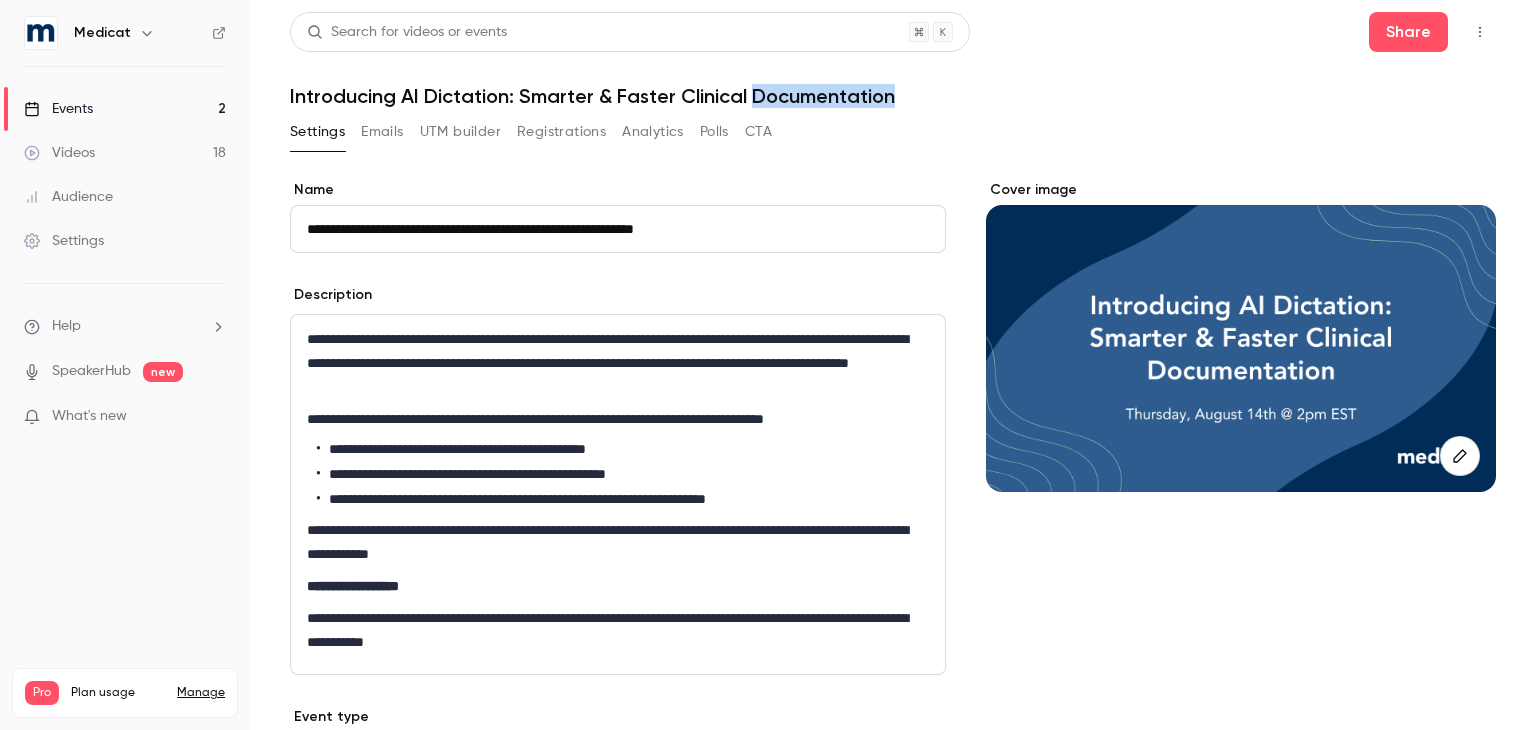 click on "Introducing AI Dictation: Smarter & Faster Clinical Documentation" at bounding box center [893, 96] 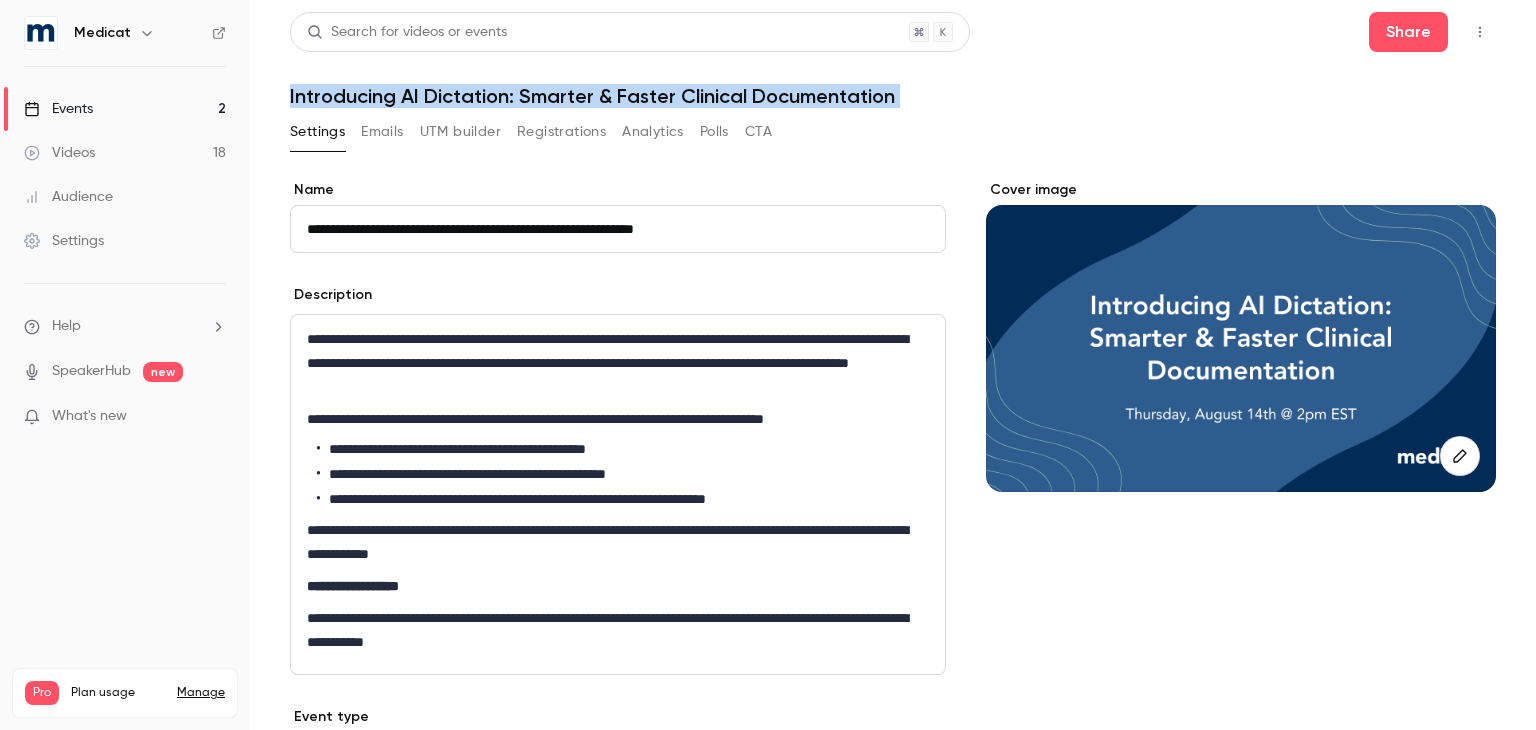 click on "Introducing AI Dictation: Smarter & Faster Clinical Documentation" at bounding box center [893, 96] 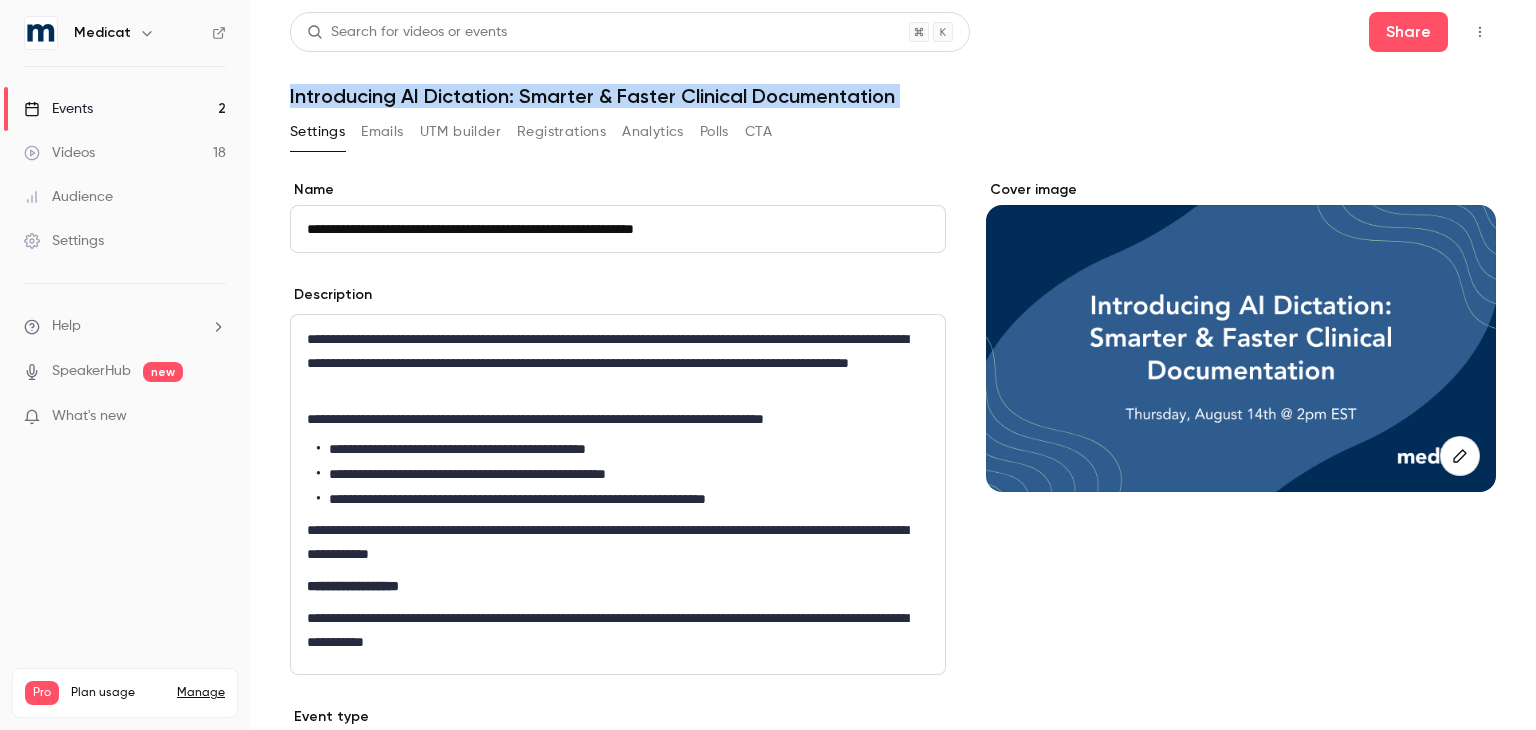 click on "Settings Emails UTM builder Registrations Analytics Polls CTA" at bounding box center [893, 136] 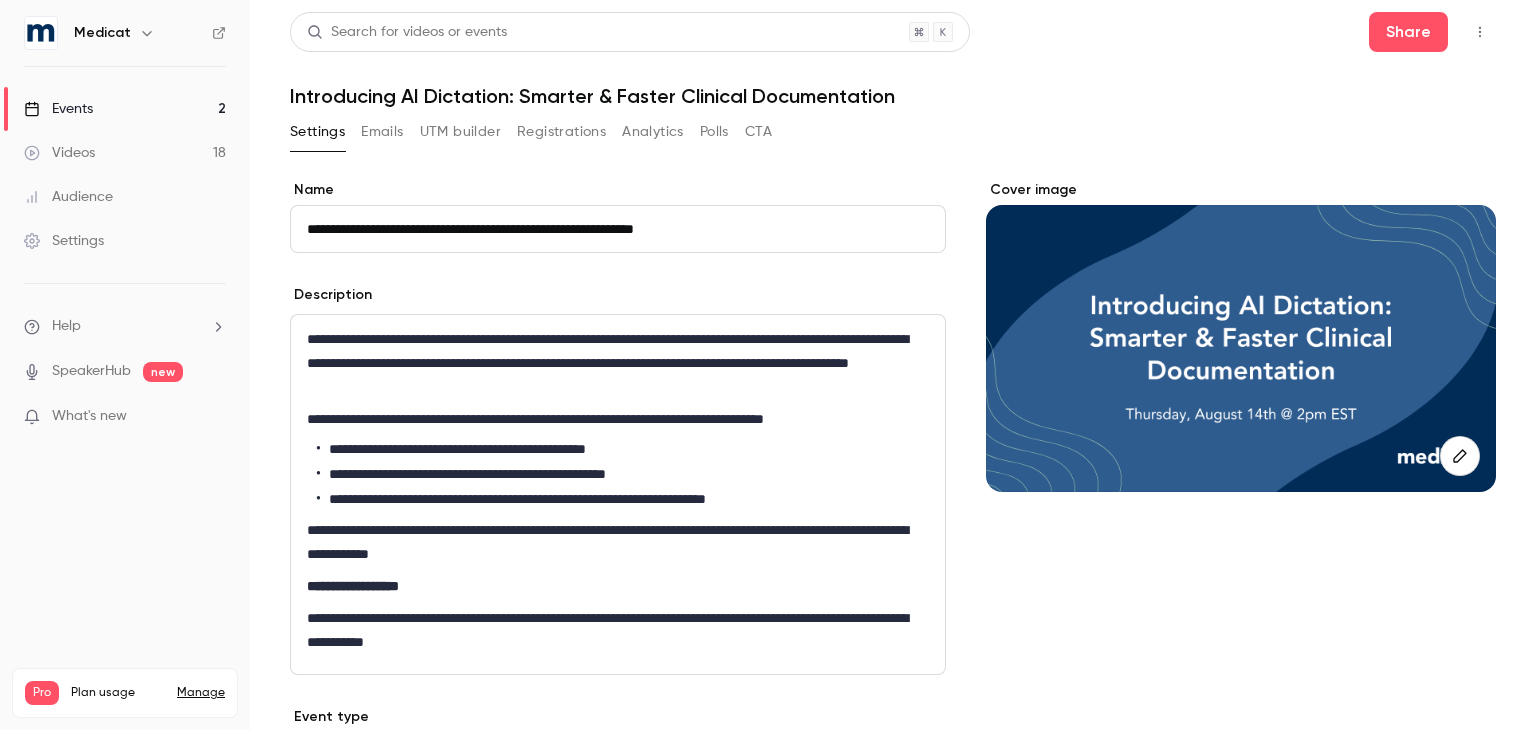 click on "Medicat Events 2 Videos 18 Audience Settings Help SpeakerHub new What's new Pro Plan usage Manage Videos 18  / 150 Monthly registrants 85  / 250" at bounding box center (125, 365) 